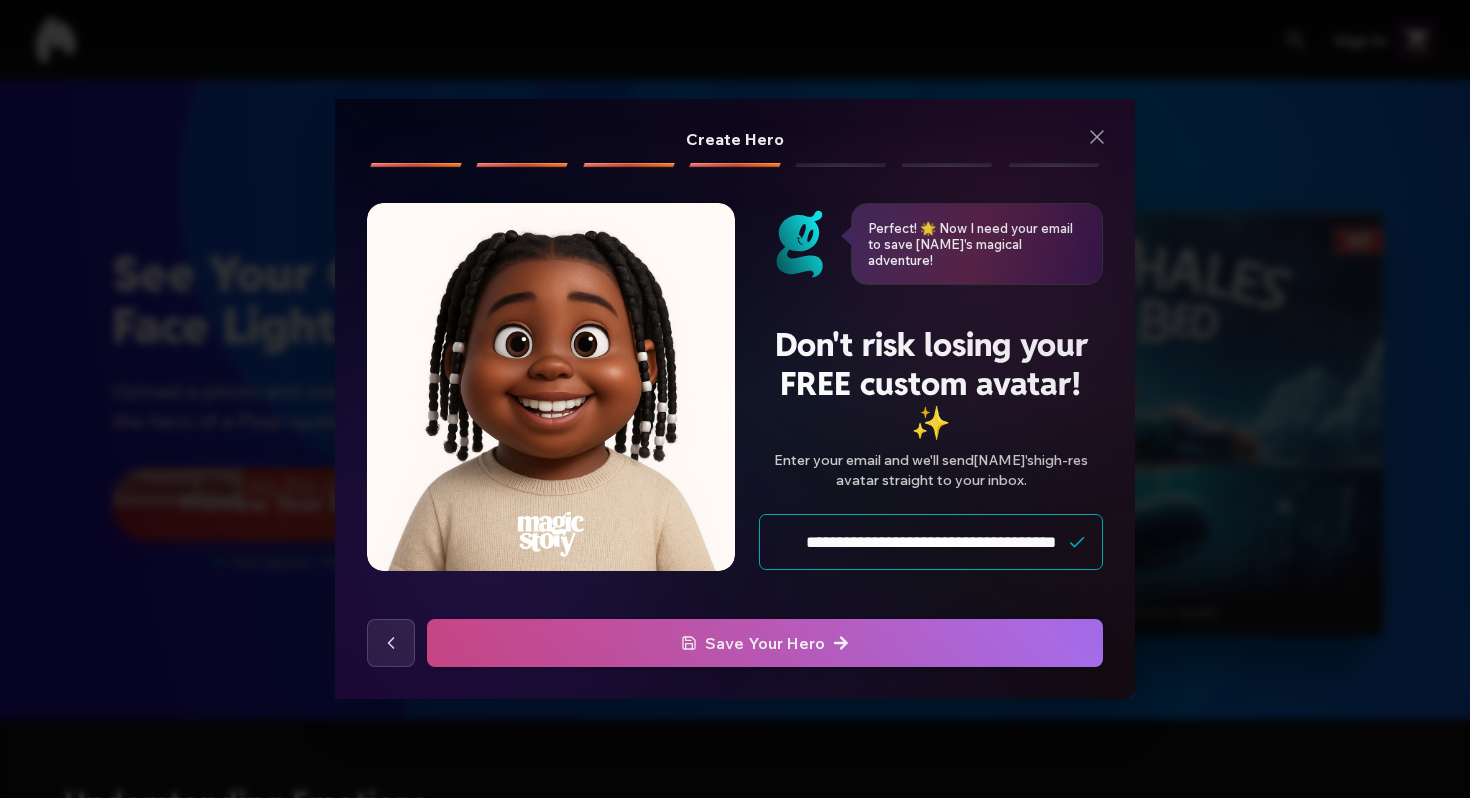 scroll, scrollTop: 0, scrollLeft: 0, axis: both 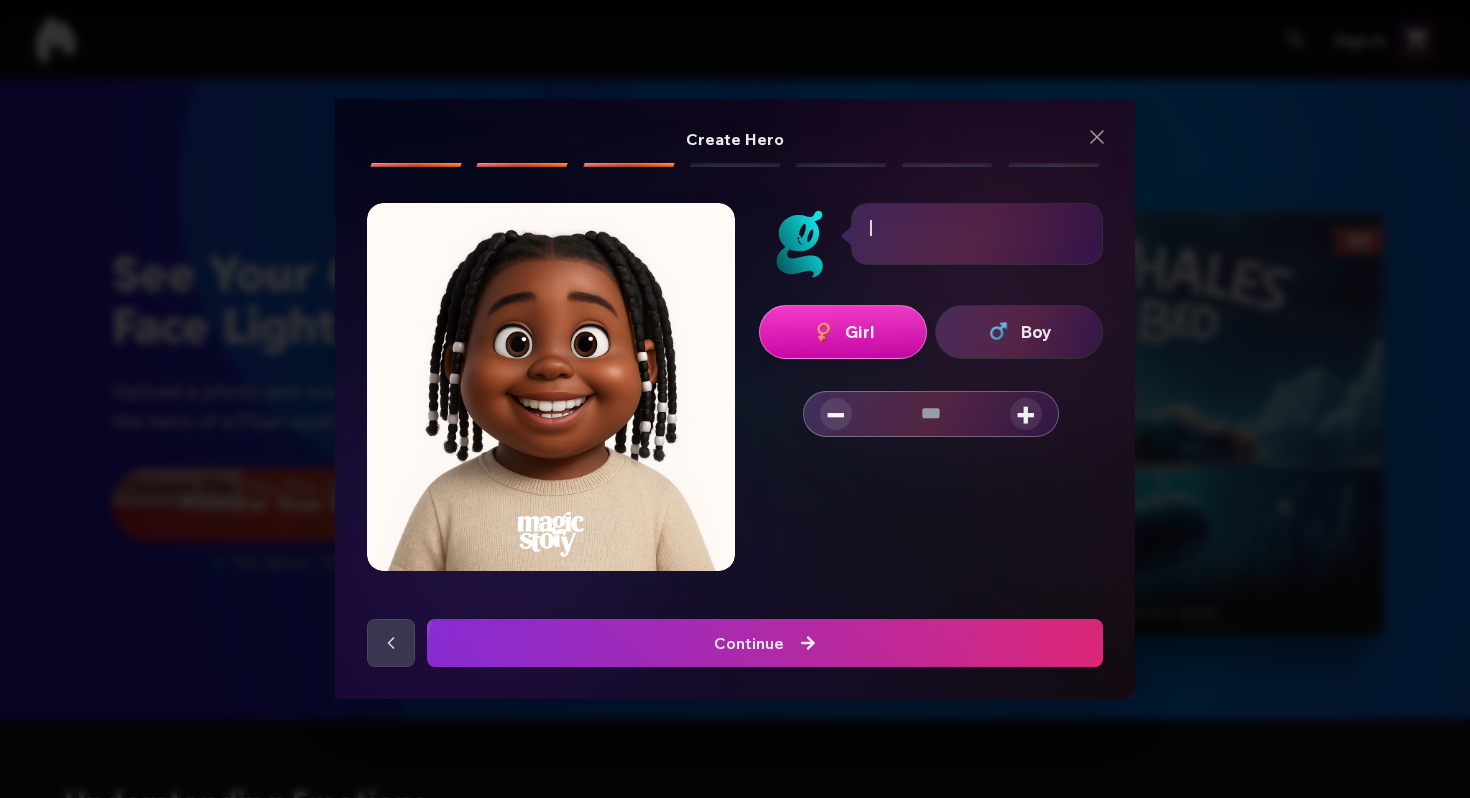 click 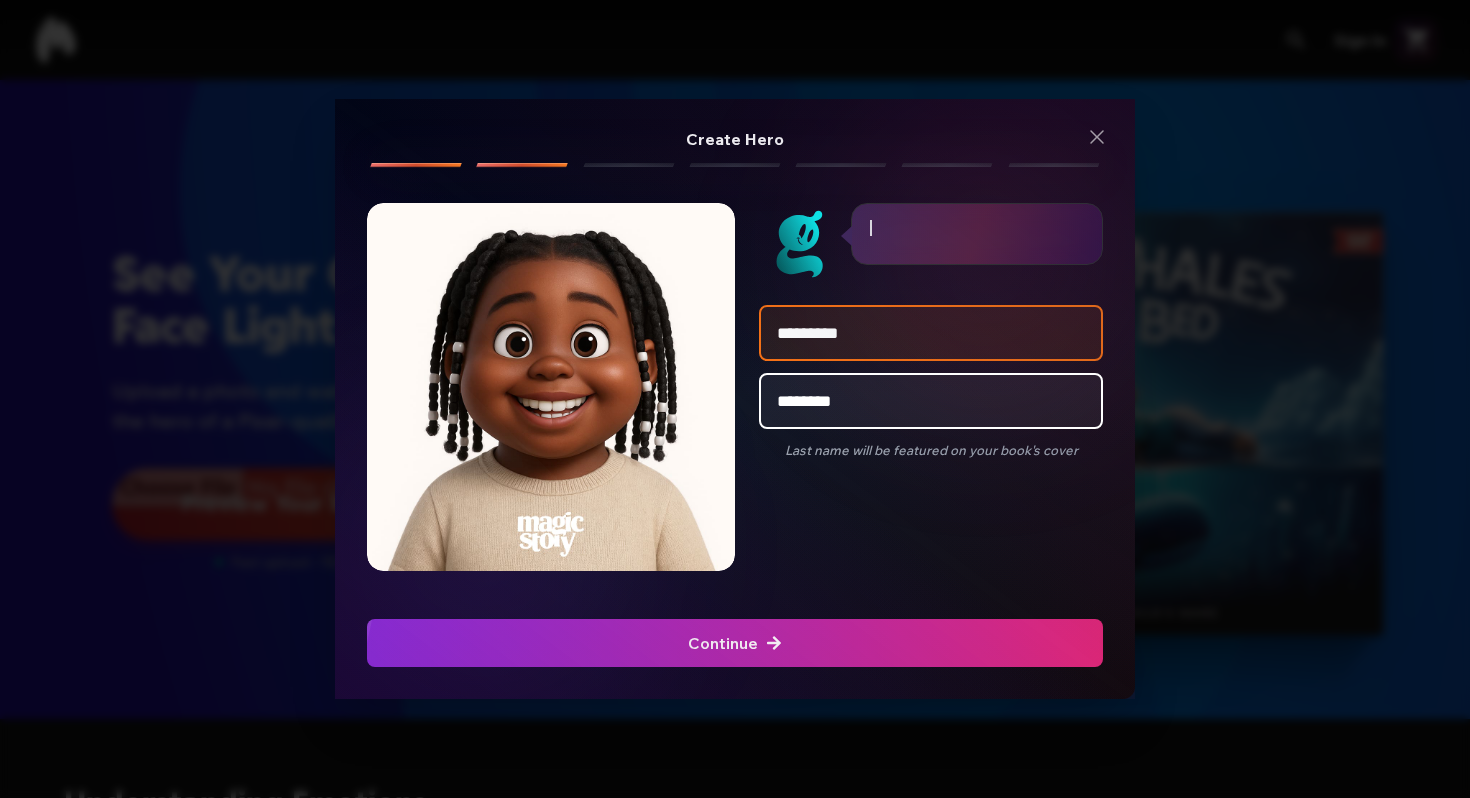 click at bounding box center [735, 643] 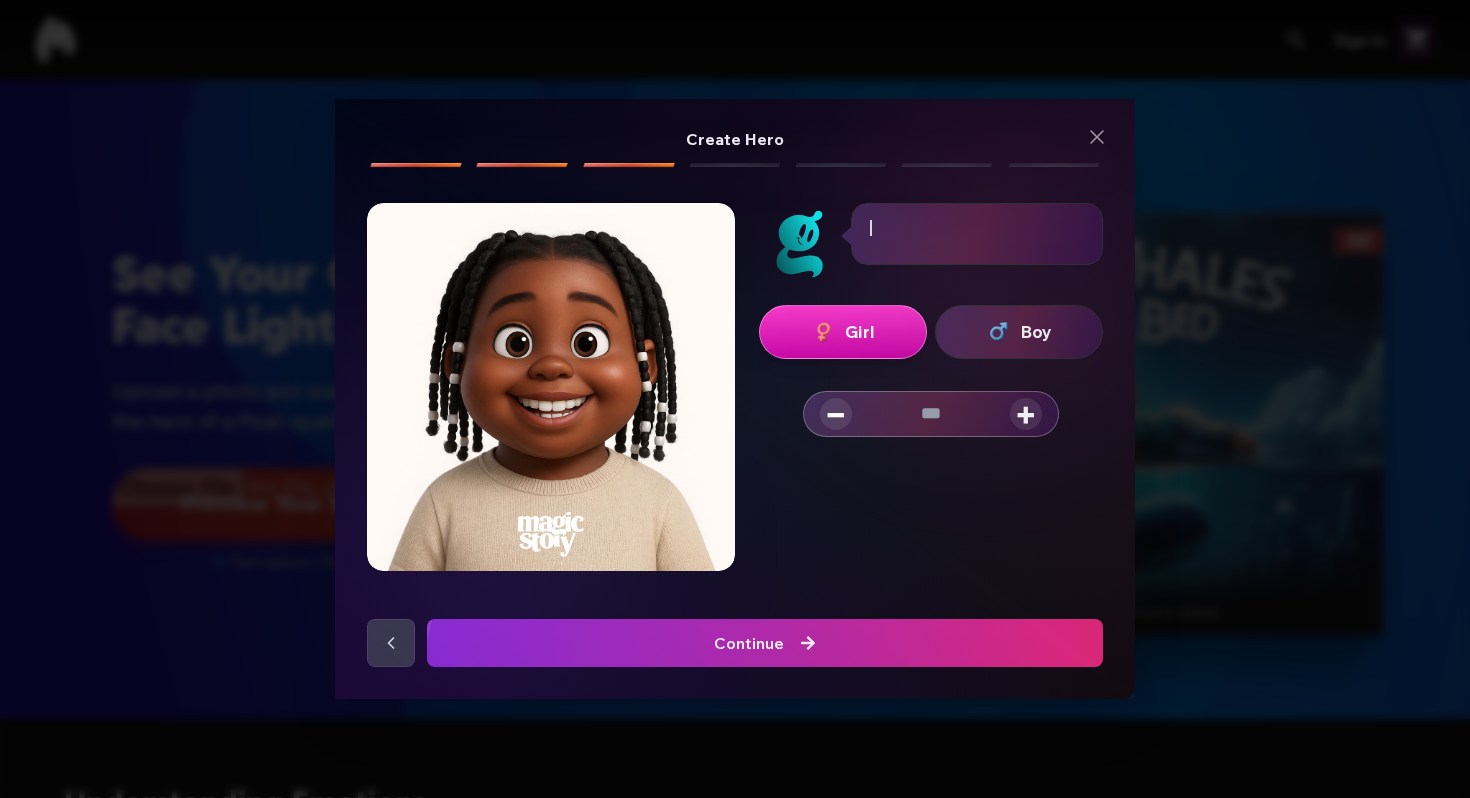 click 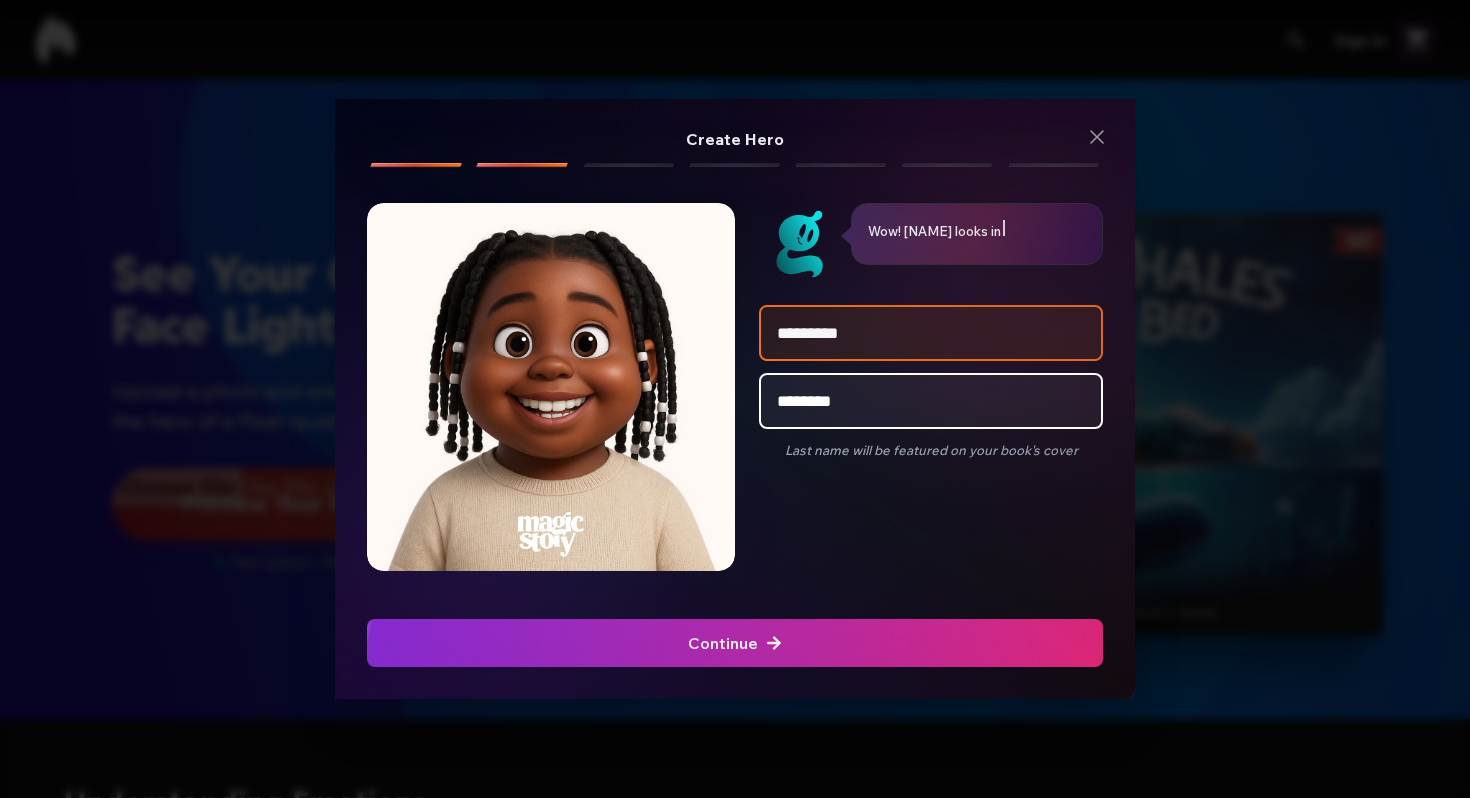 click at bounding box center (551, 387) 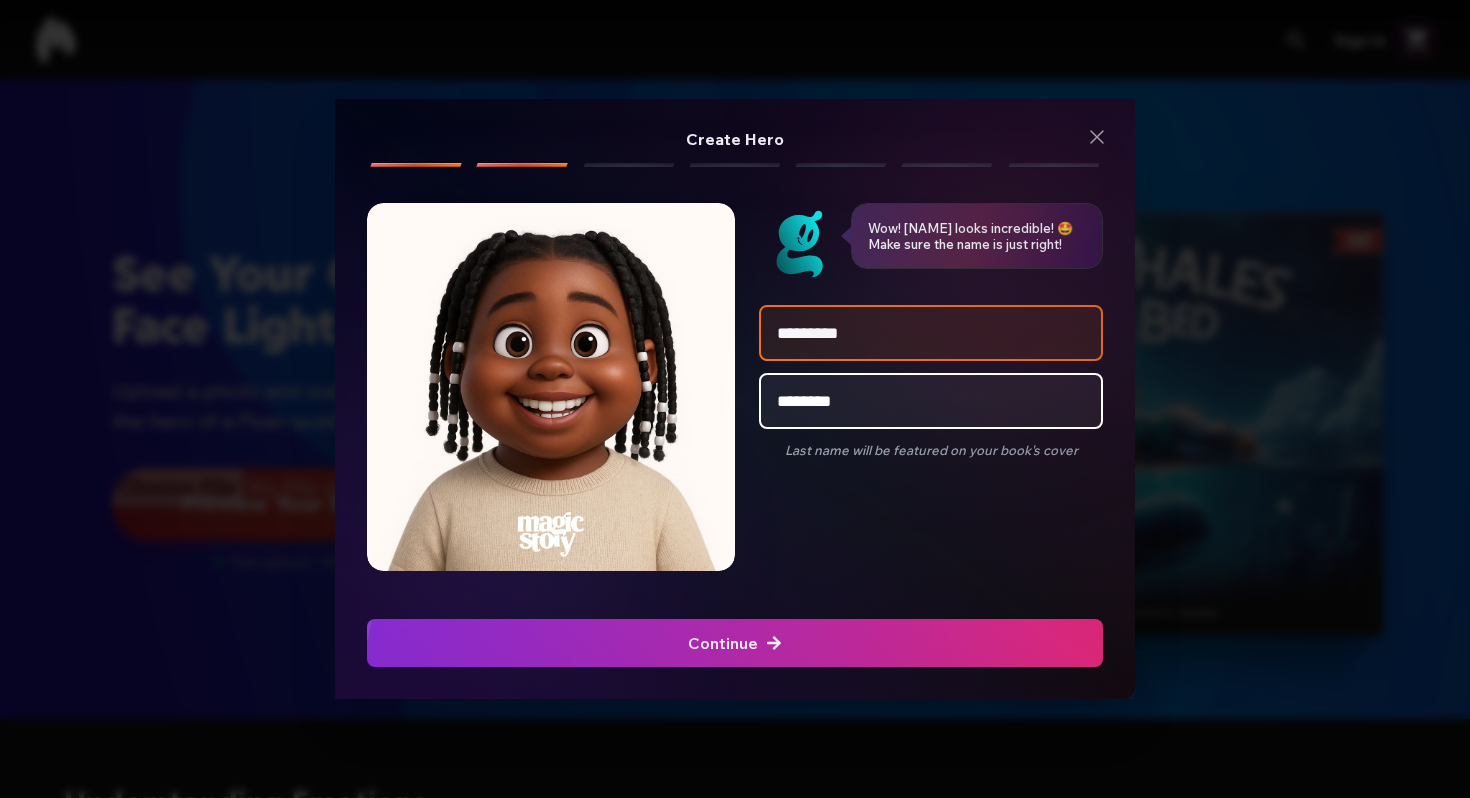 click at bounding box center (551, 387) 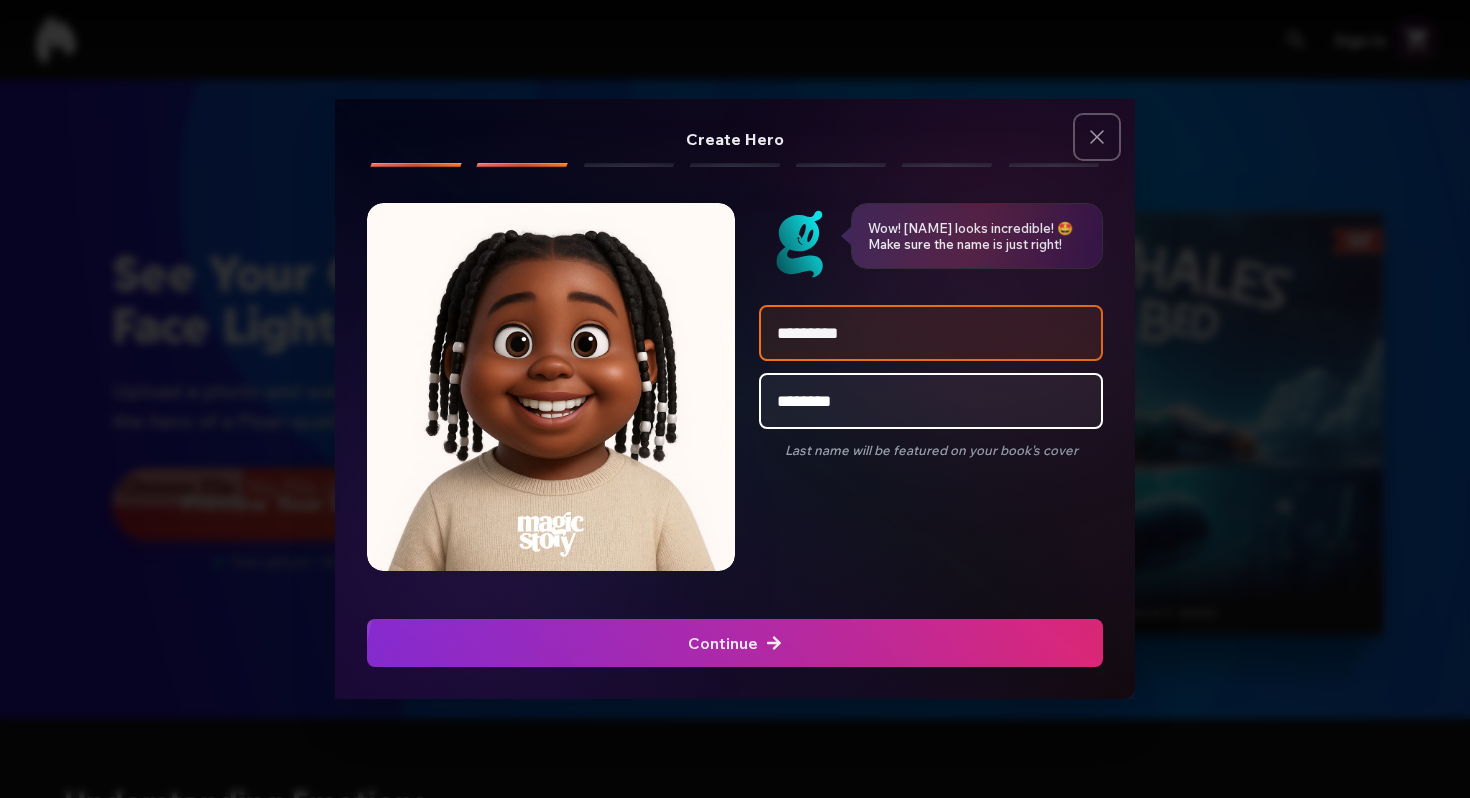 click 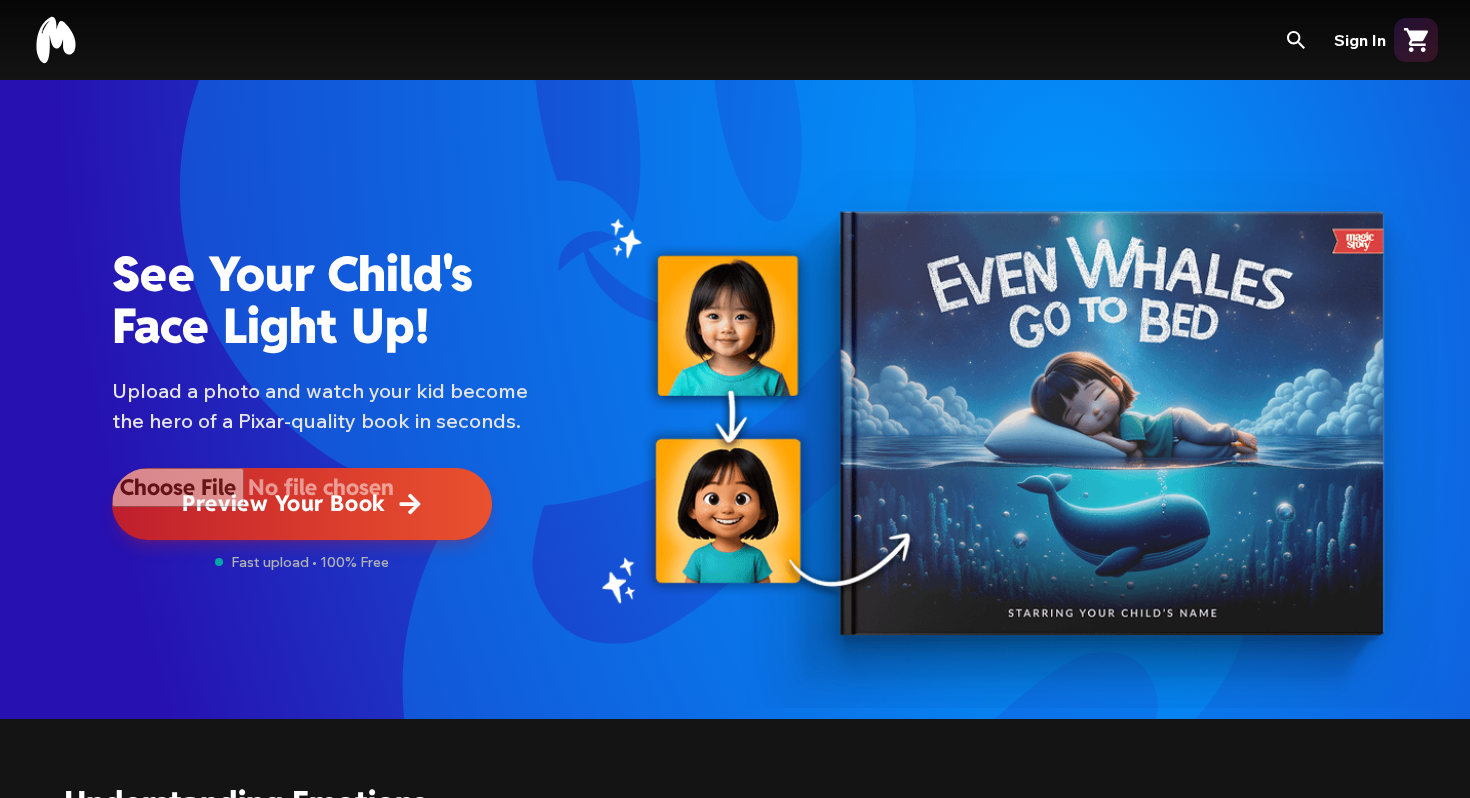 click at bounding box center [302, 504] 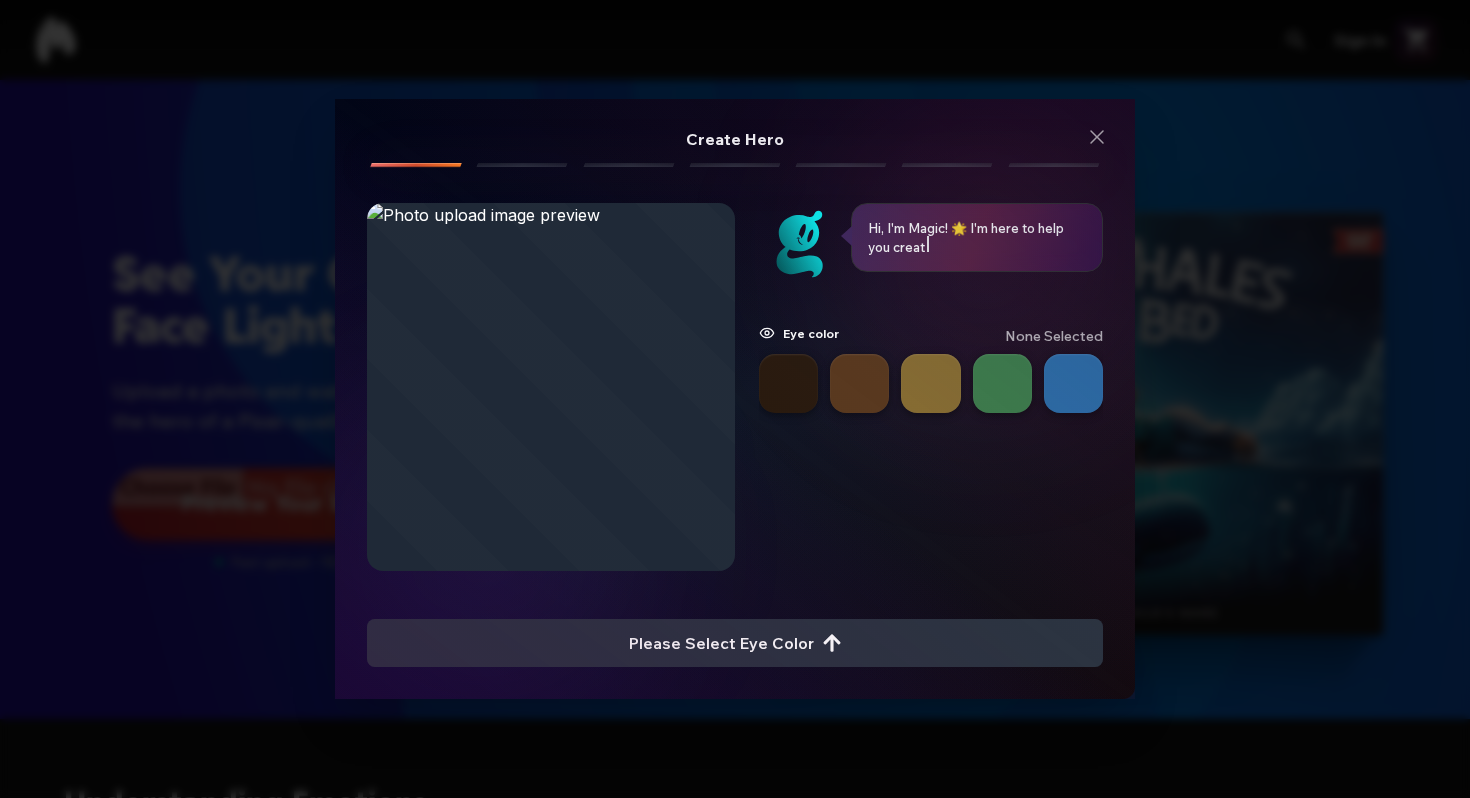click at bounding box center (788, 383) 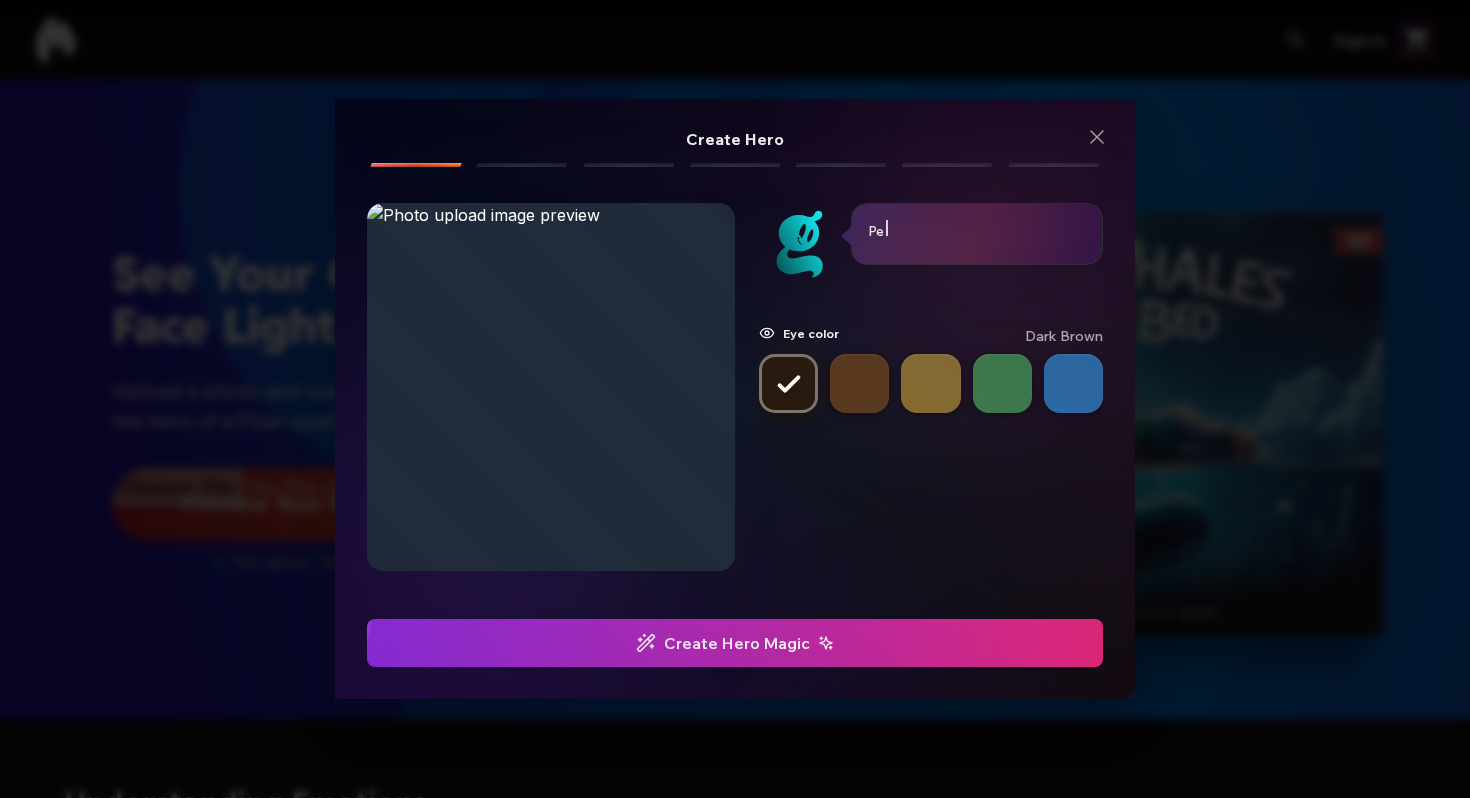 click at bounding box center (735, 643) 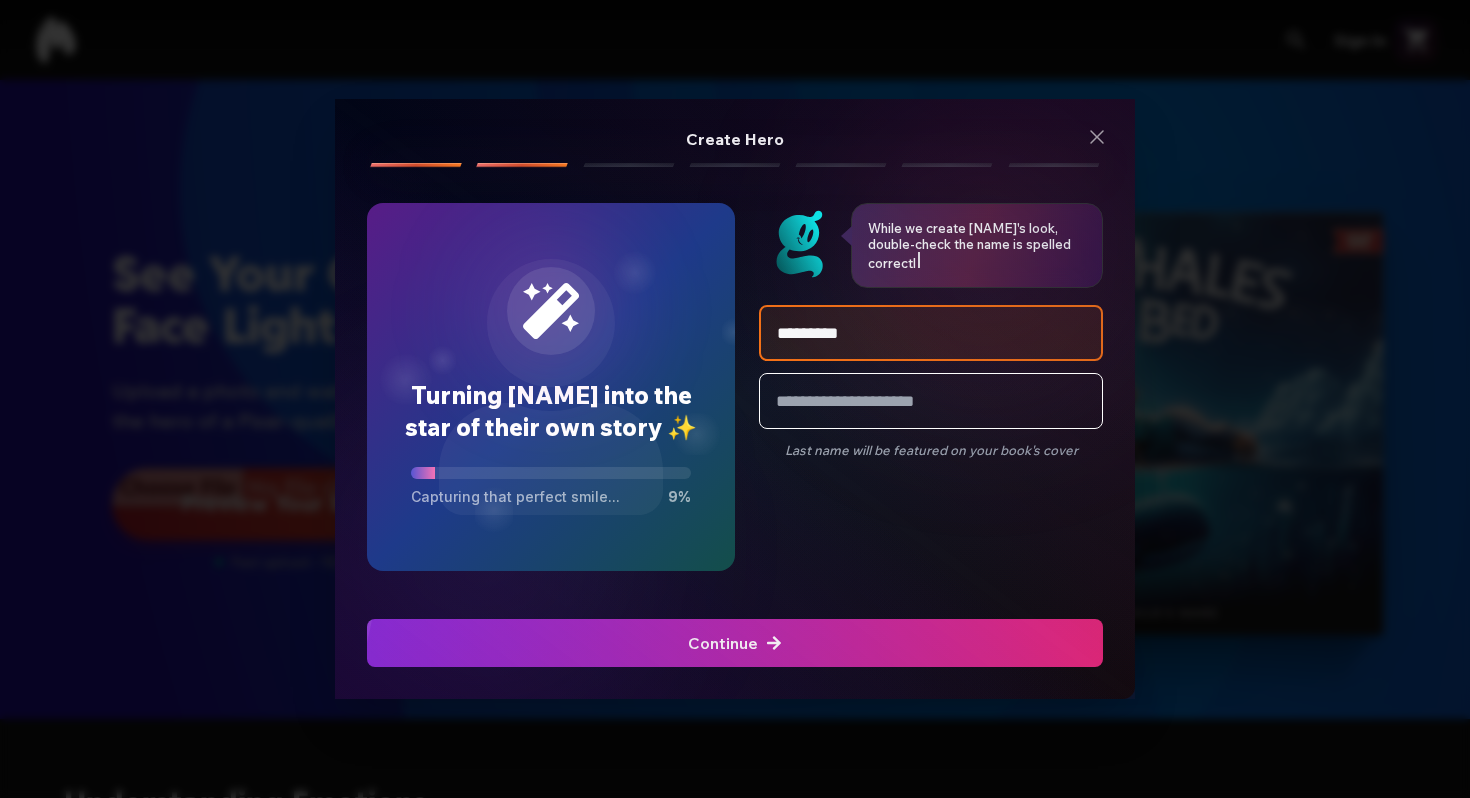 type on "*********" 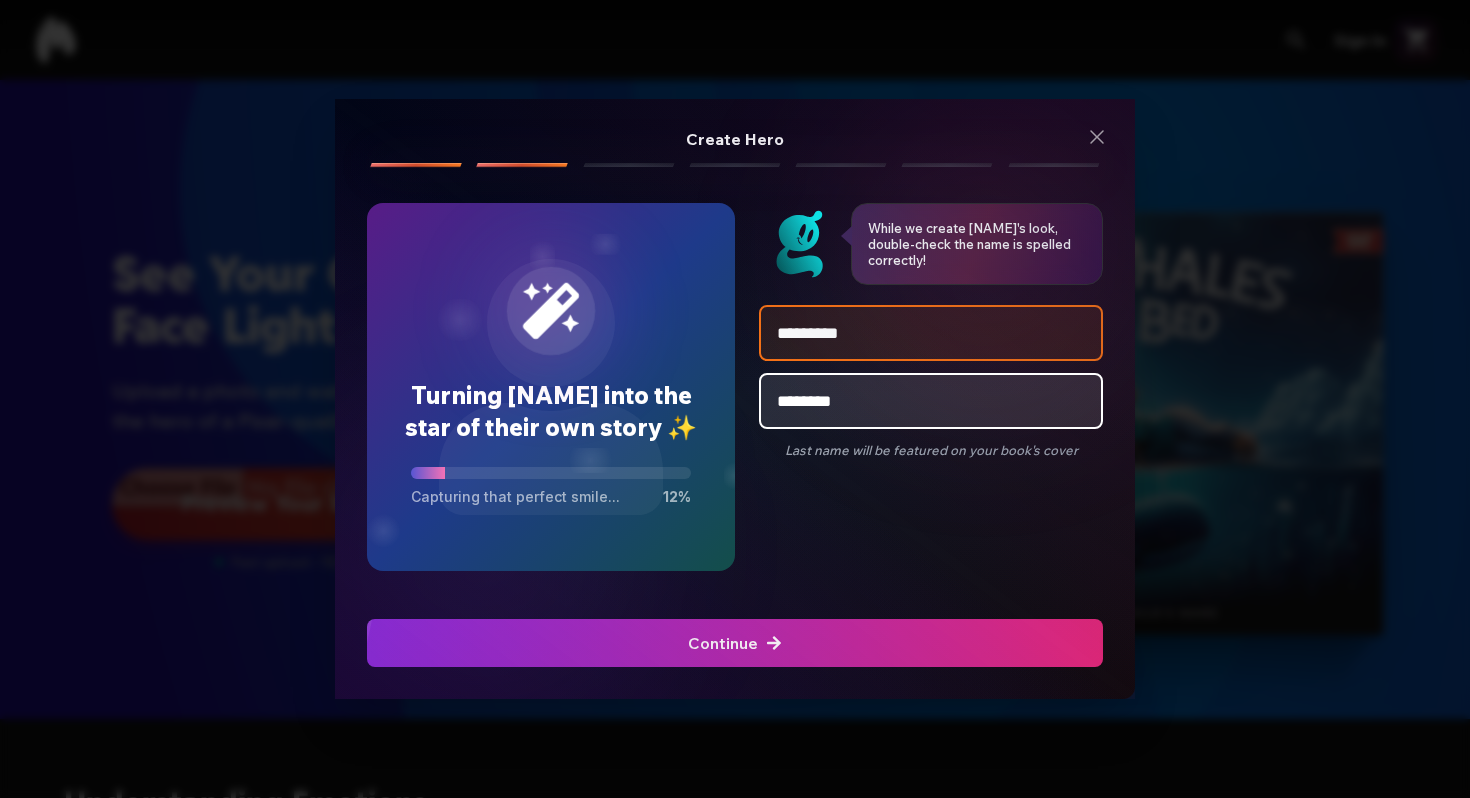 type on "********" 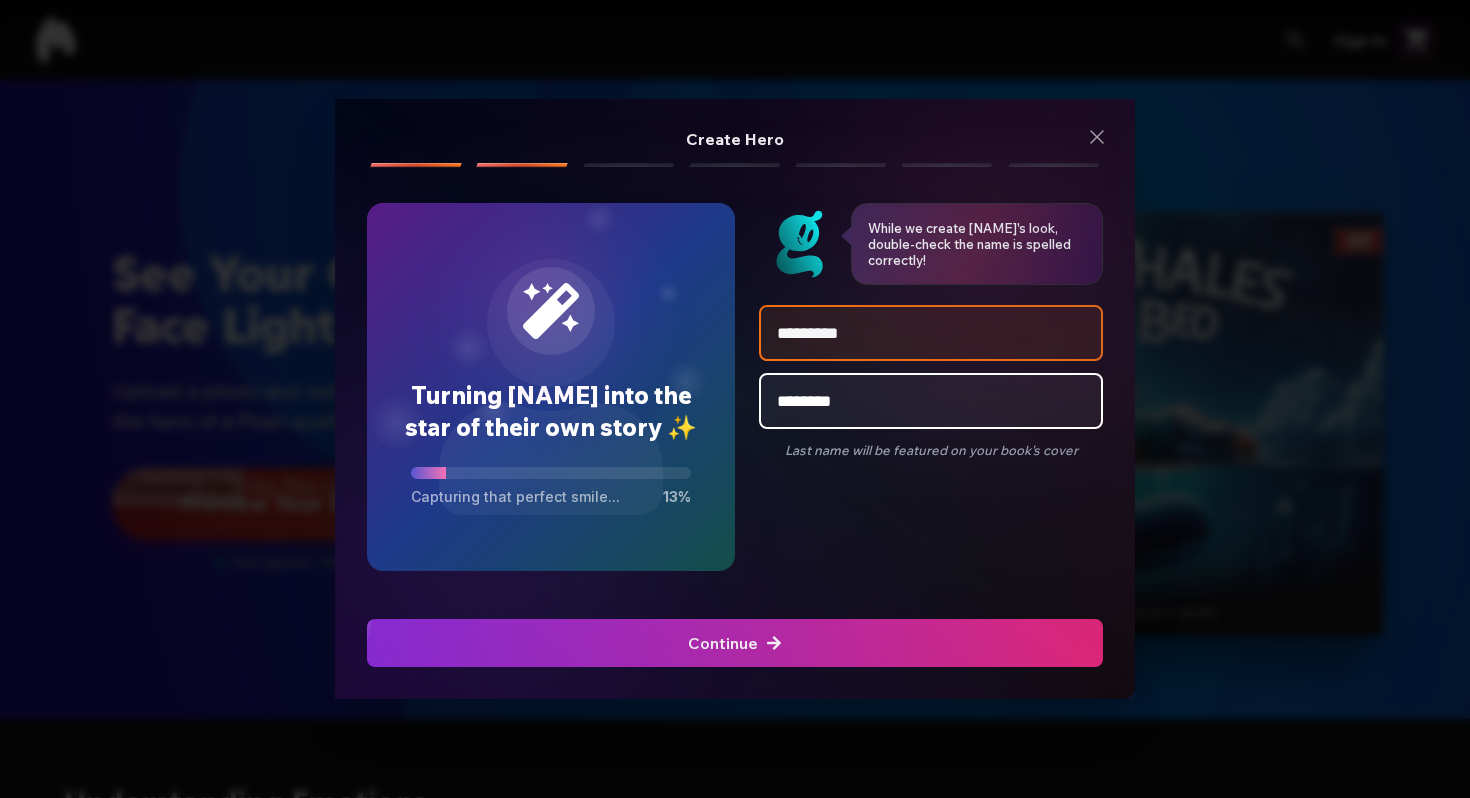 click at bounding box center (-737, 643) 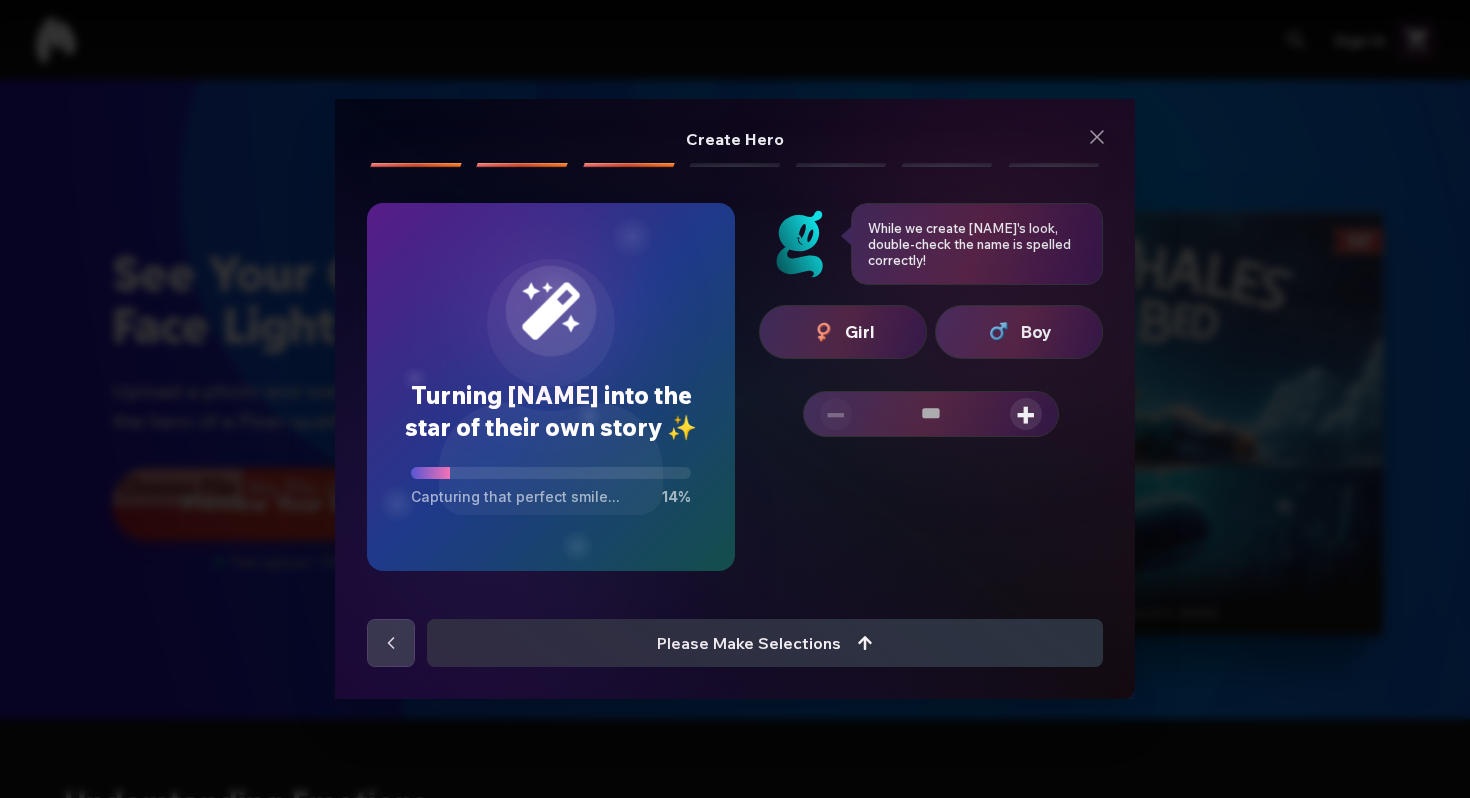 click on "Girl Boy − +" at bounding box center (931, 371) 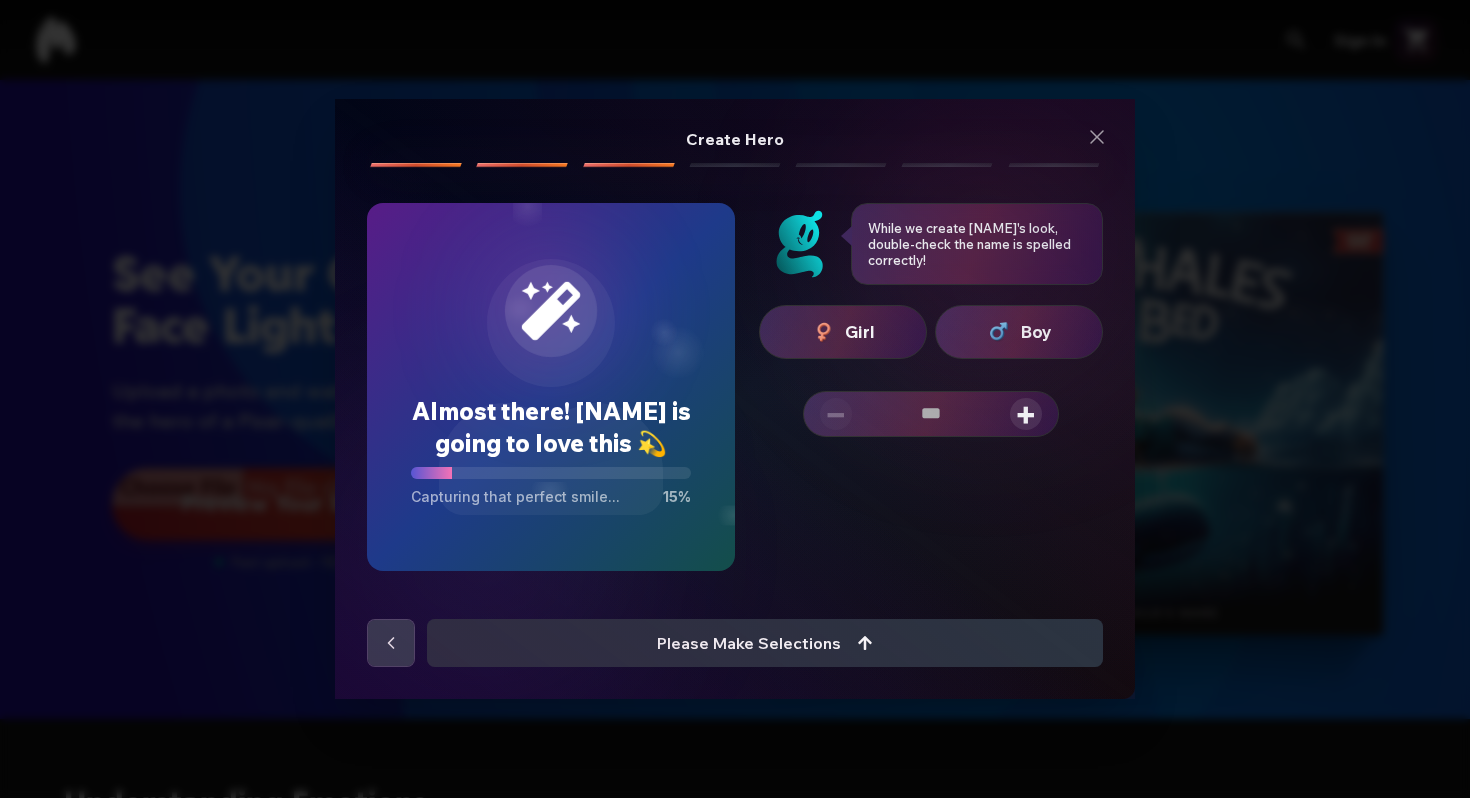 click at bounding box center [824, 332] 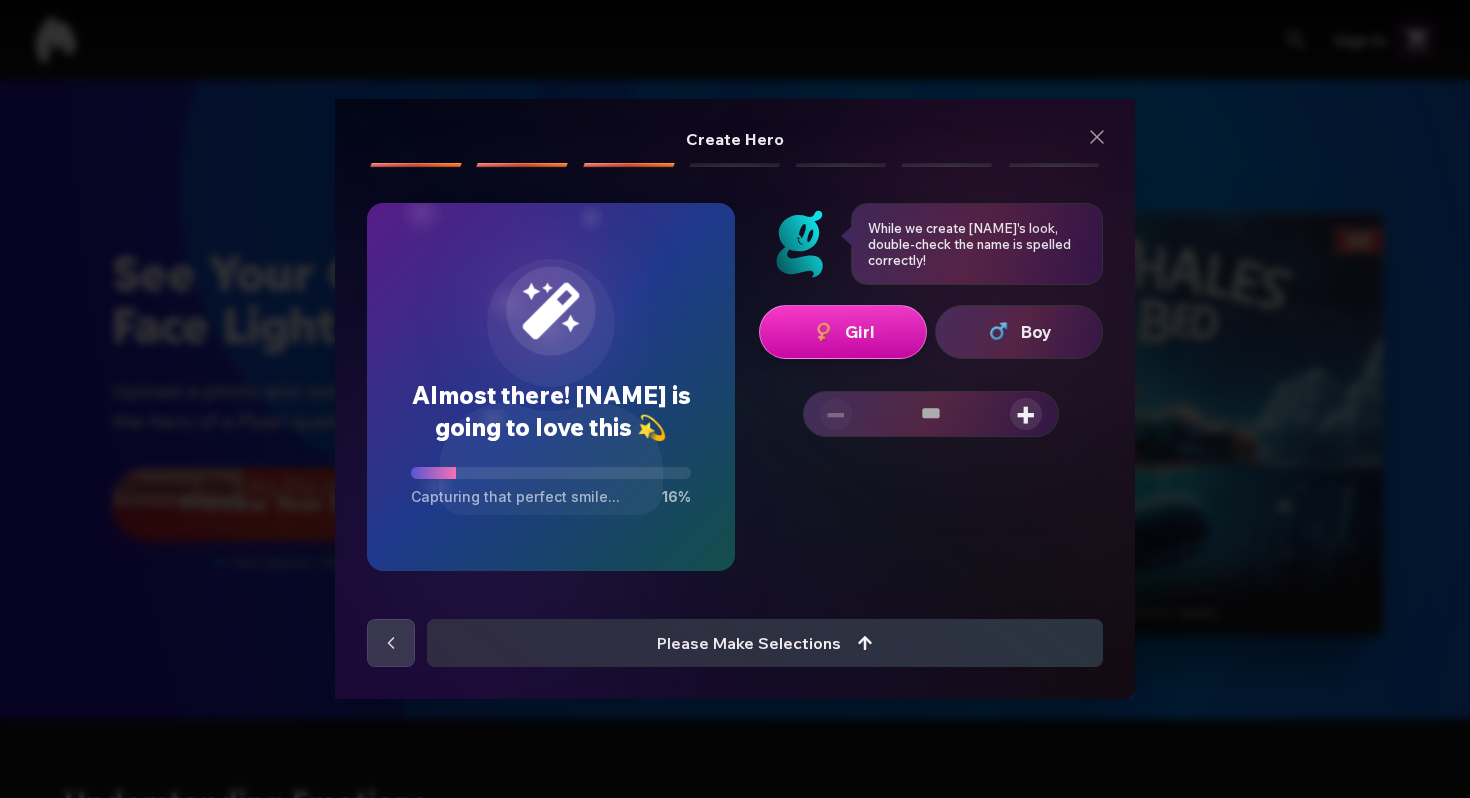 click on "+" at bounding box center (1026, 414) 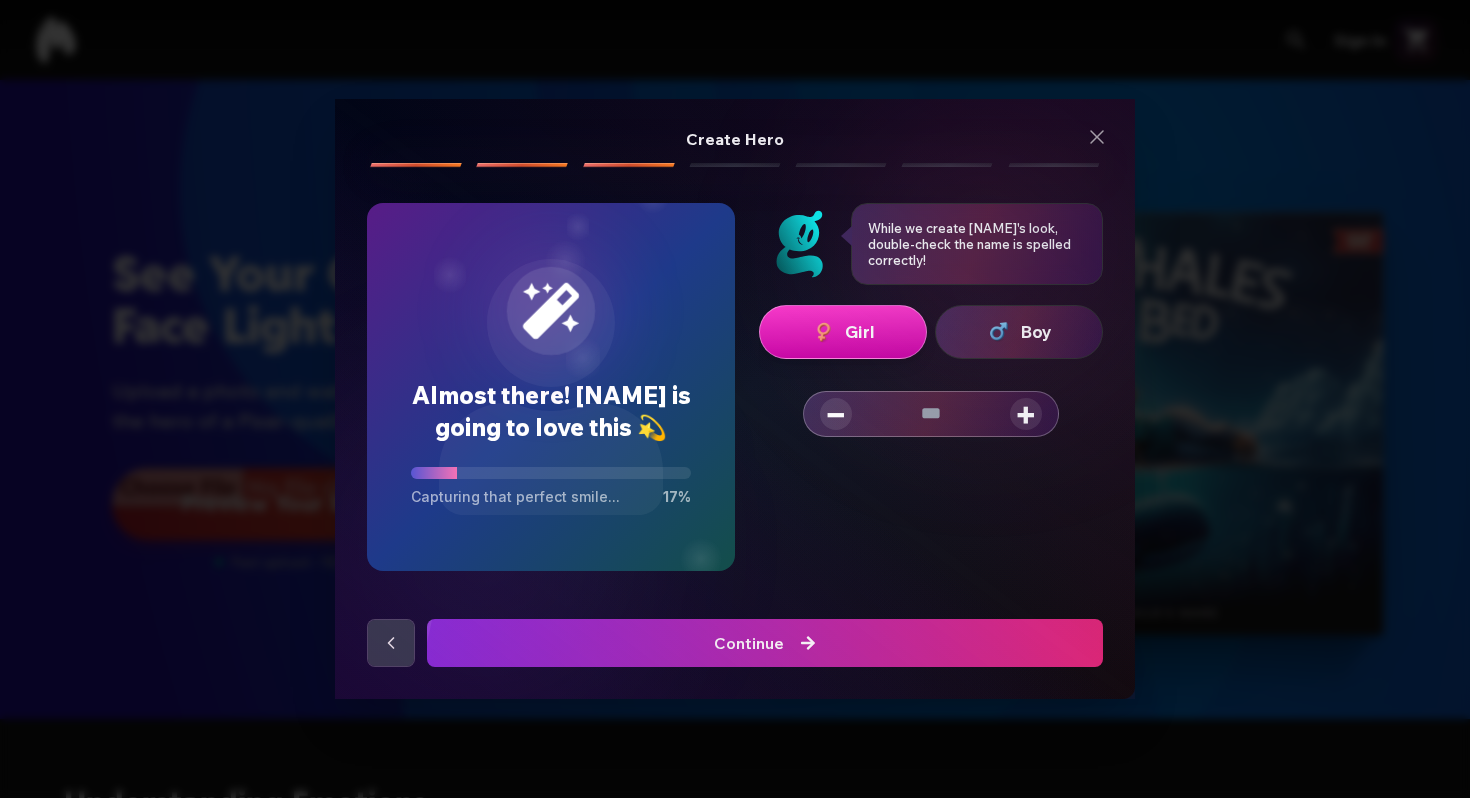 click on "+" at bounding box center (1026, 414) 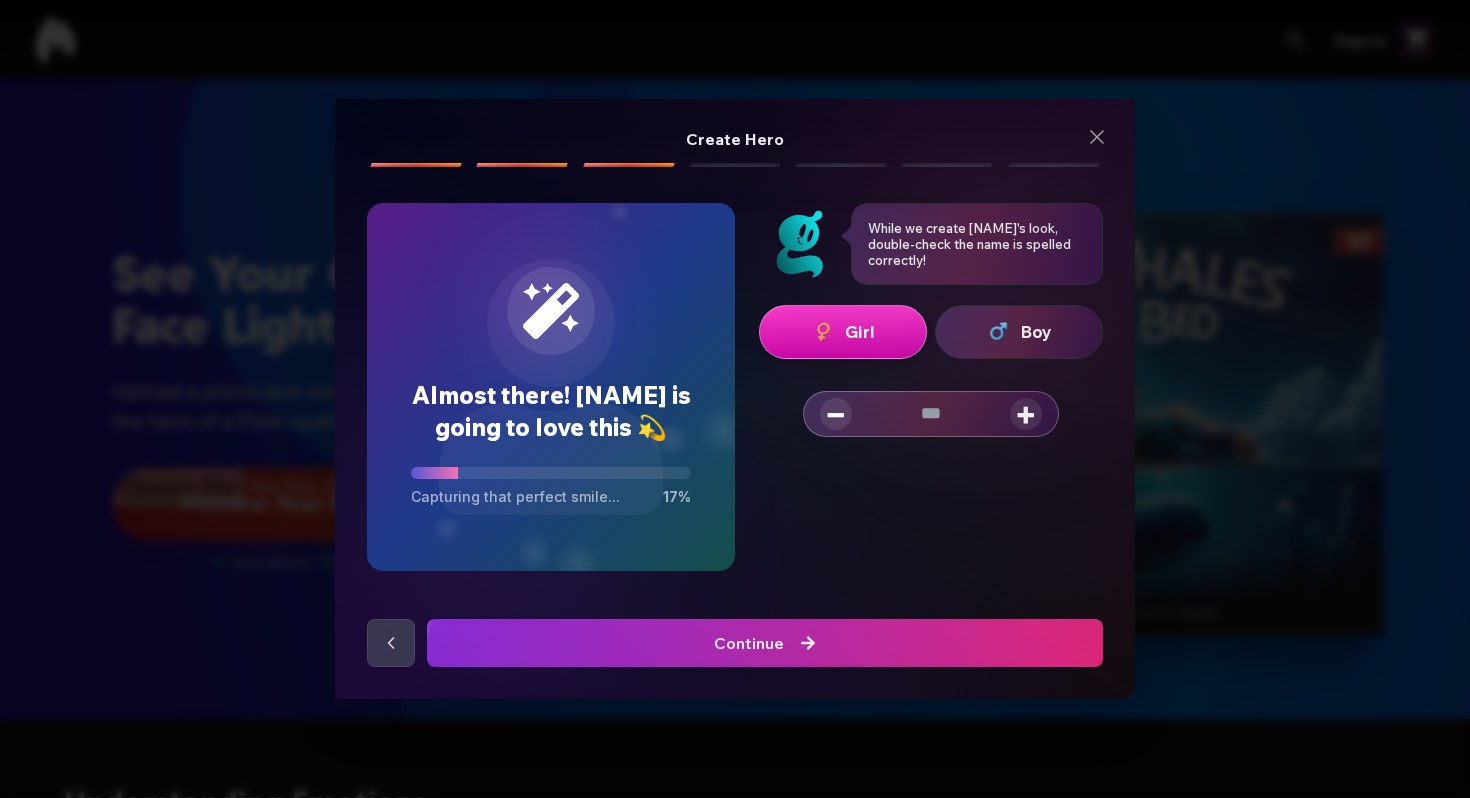 click on "+" at bounding box center (1026, 414) 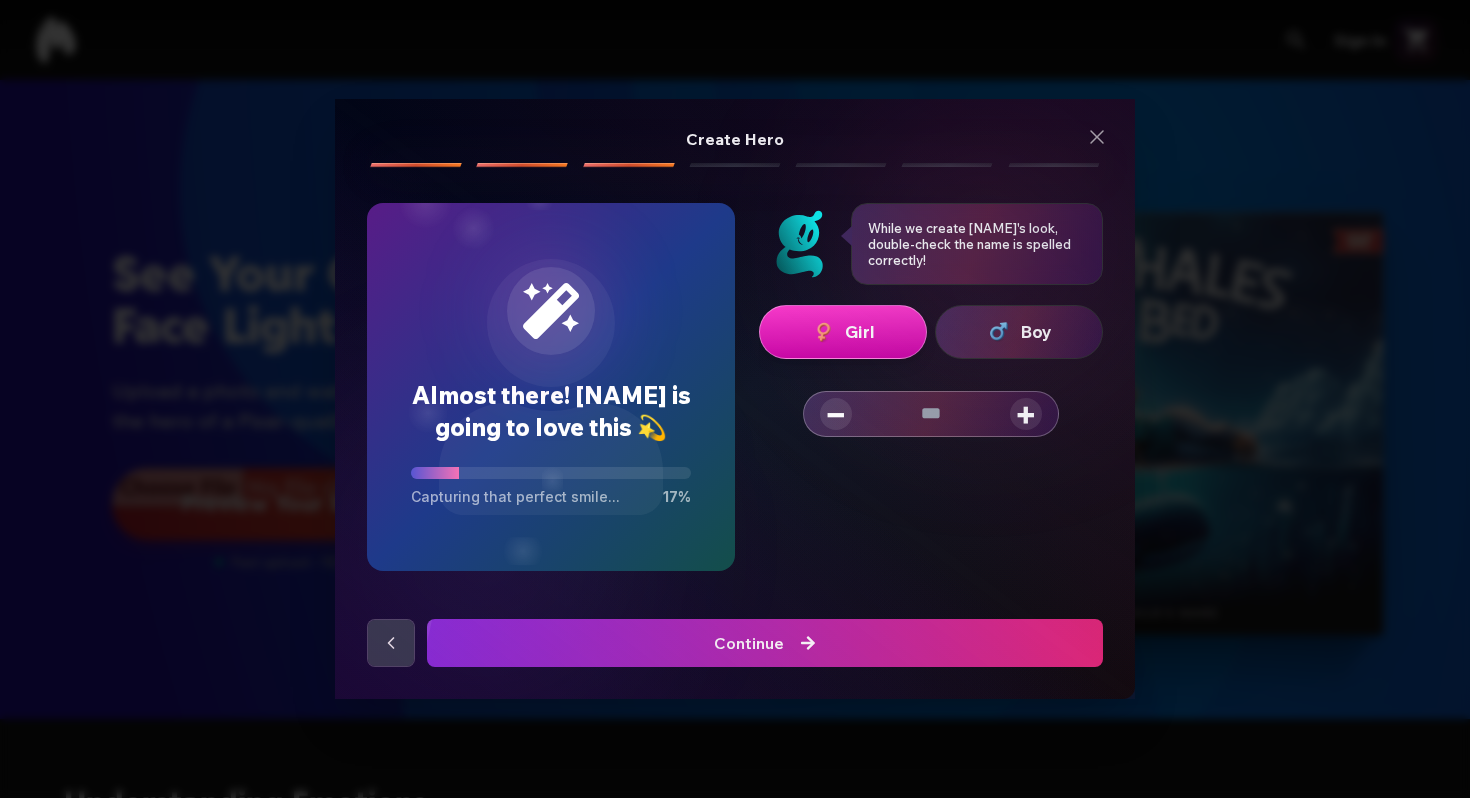 click on "+" at bounding box center (1026, 414) 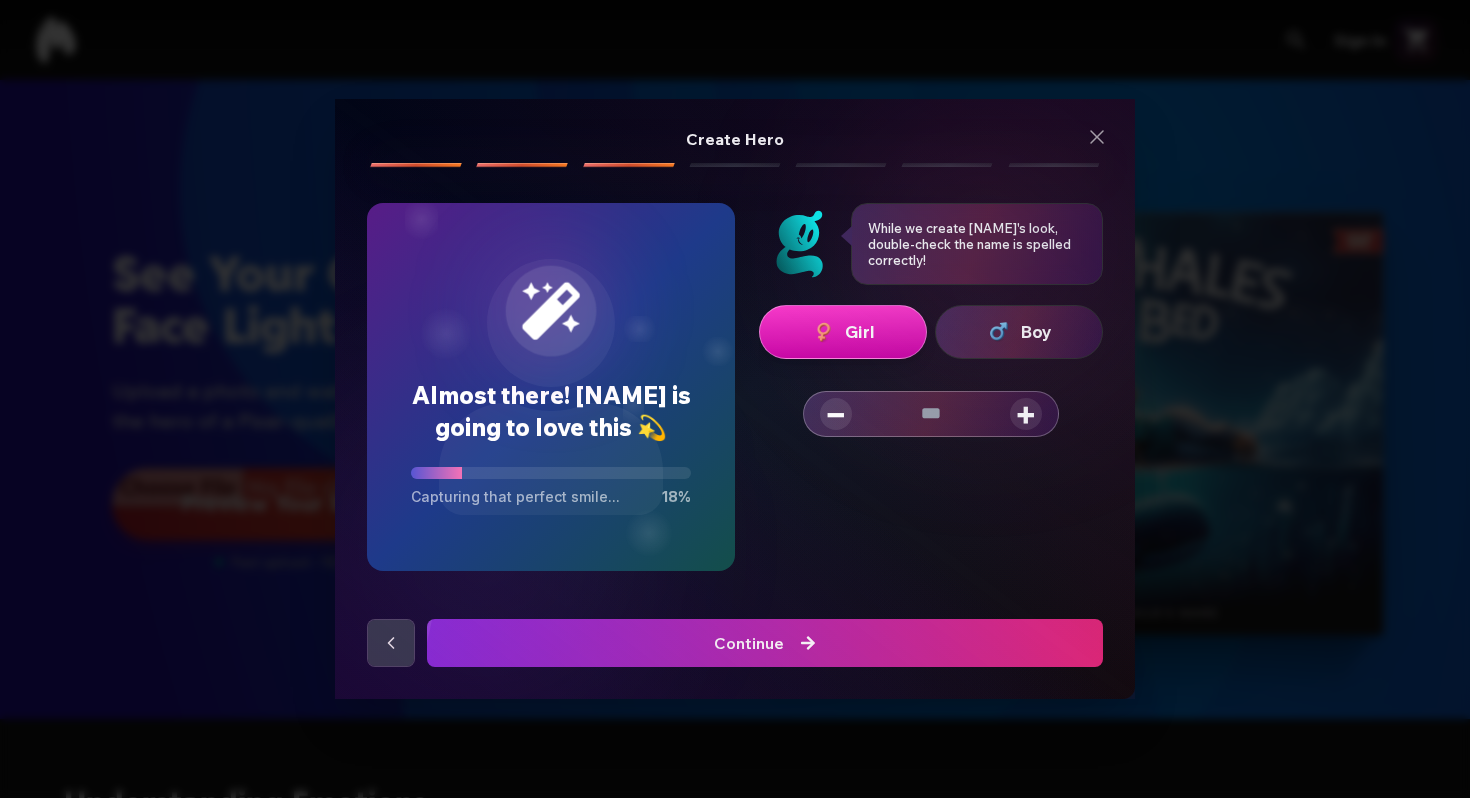 click at bounding box center [-587, 643] 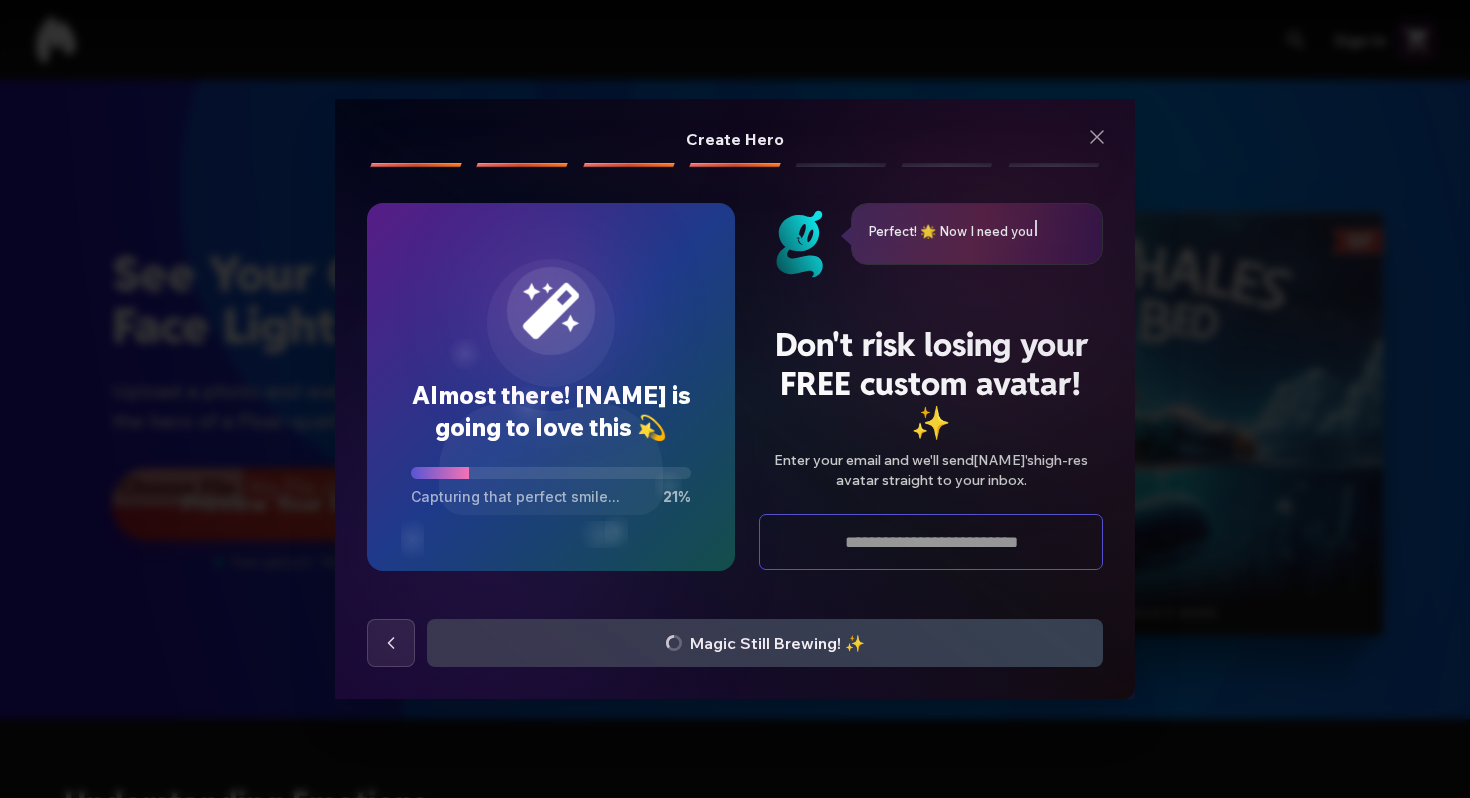 type on "**********" 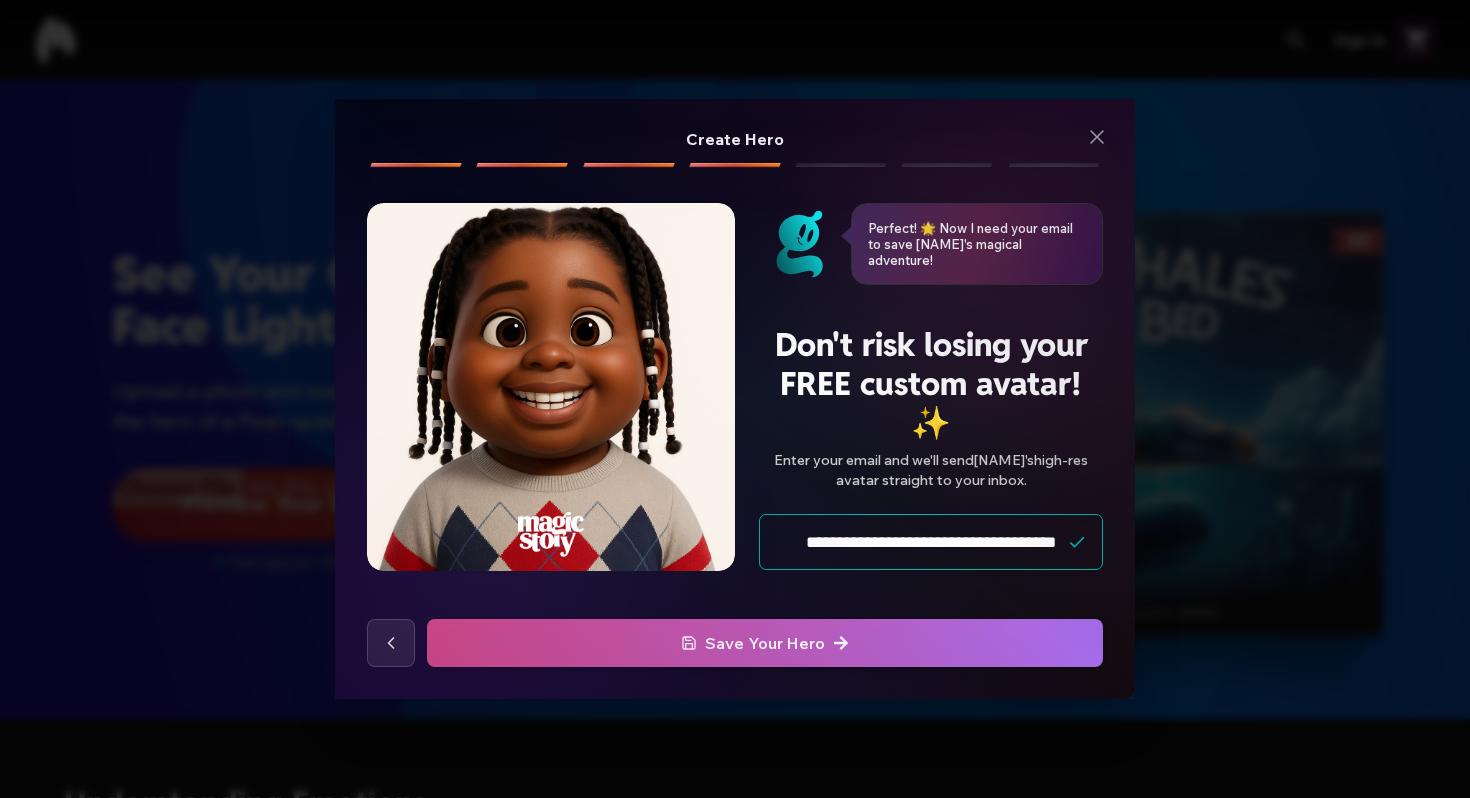 click 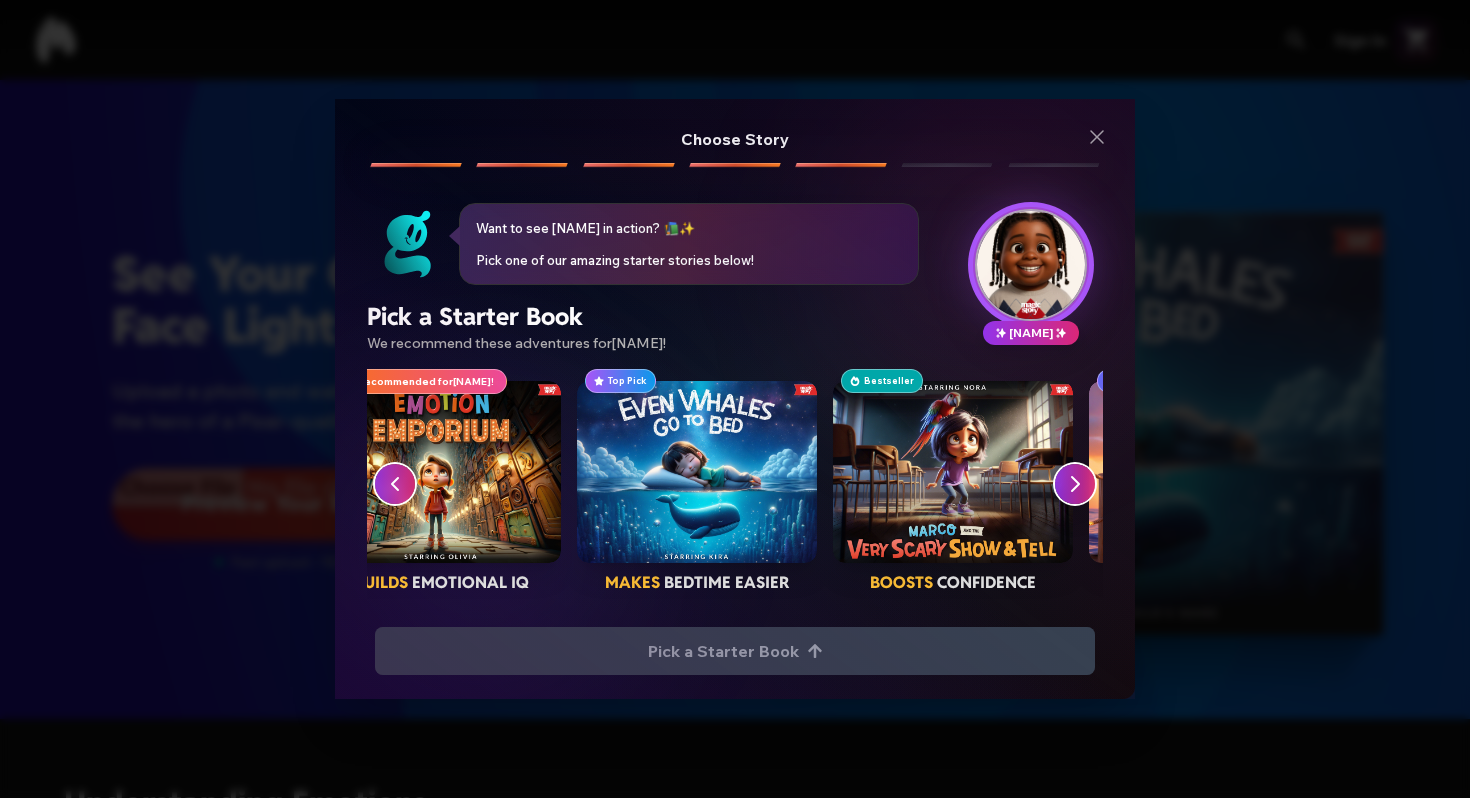 scroll, scrollTop: 0, scrollLeft: 55, axis: horizontal 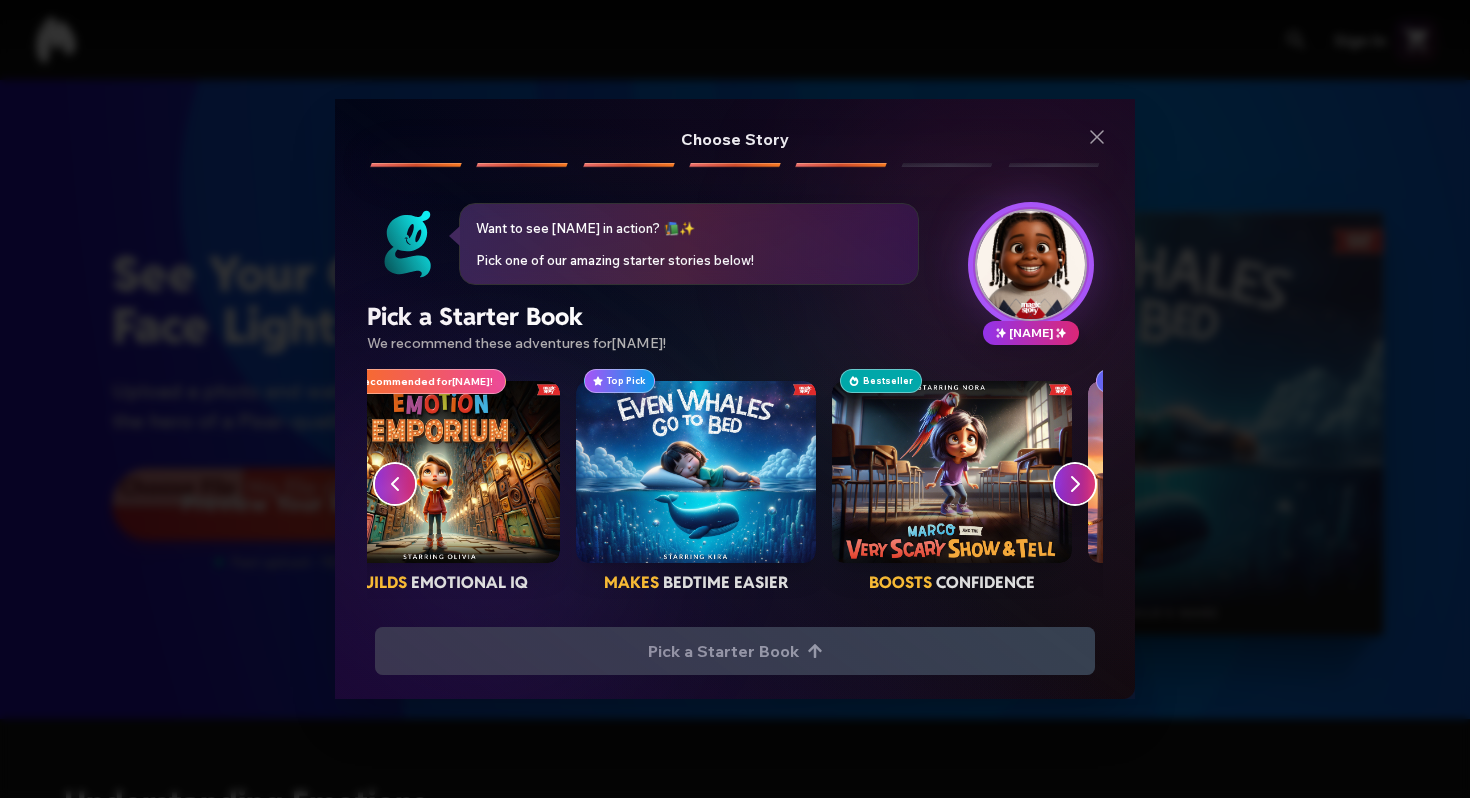 click at bounding box center (1075, 484) 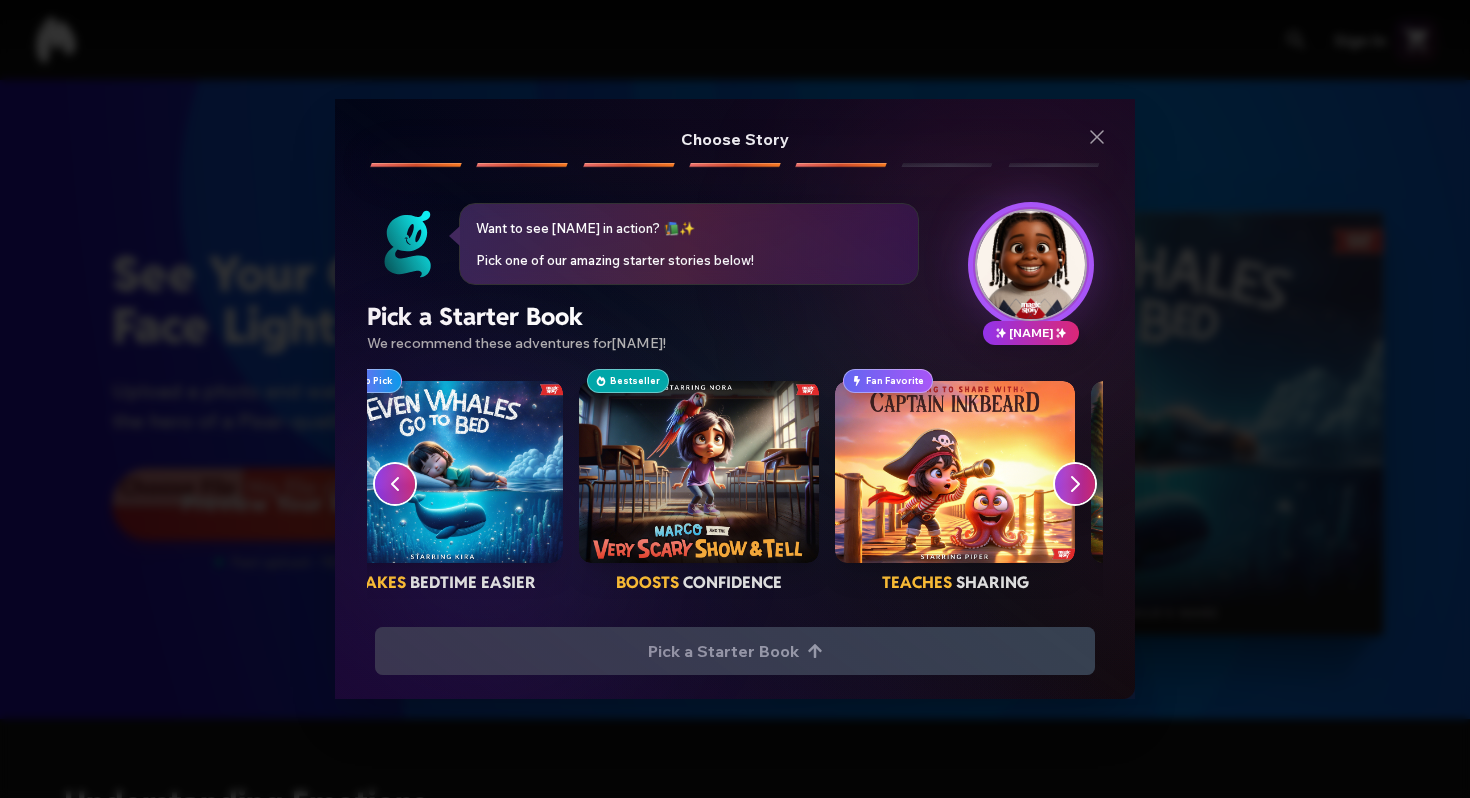 scroll, scrollTop: 0, scrollLeft: 311, axis: horizontal 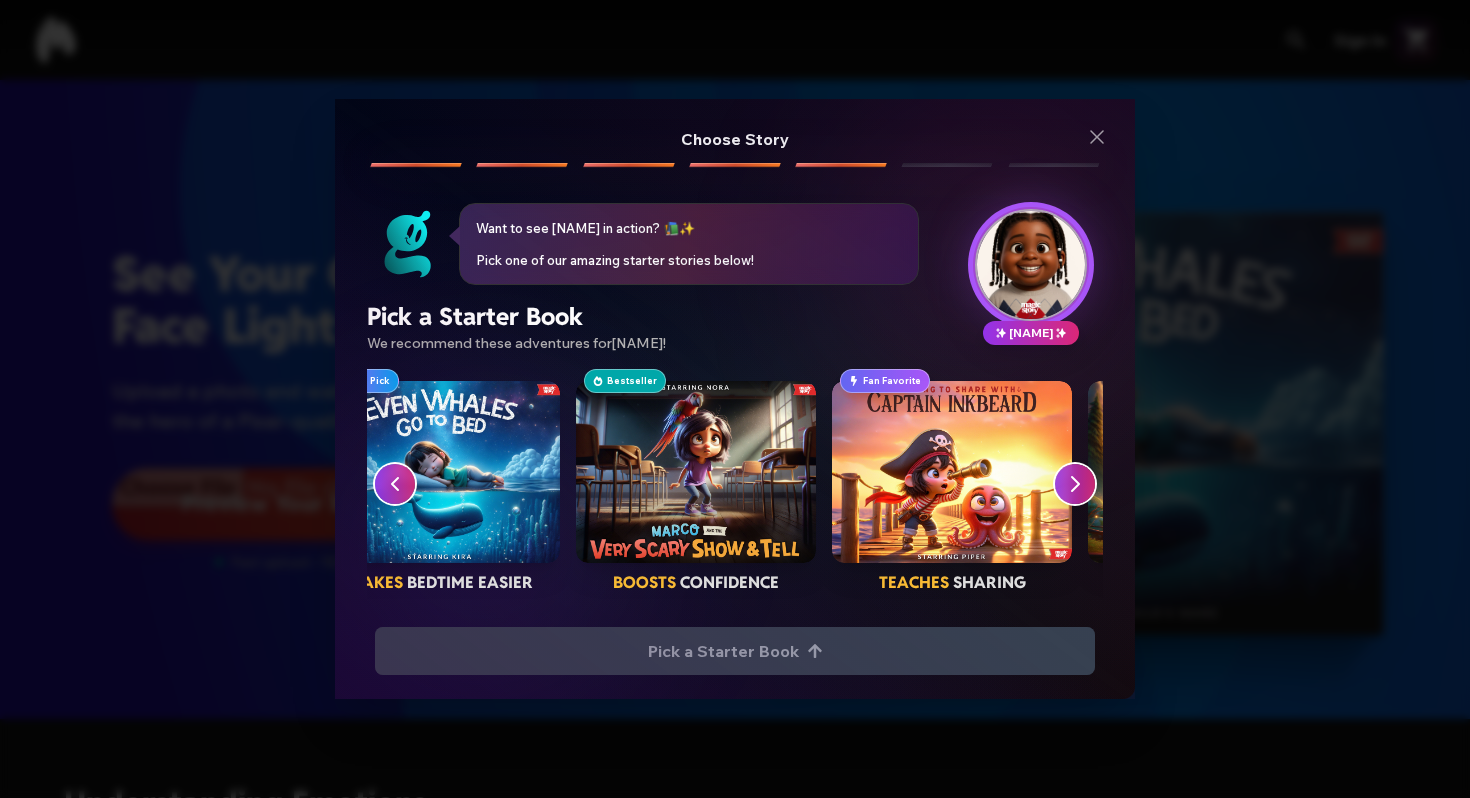click at bounding box center (1075, 484) 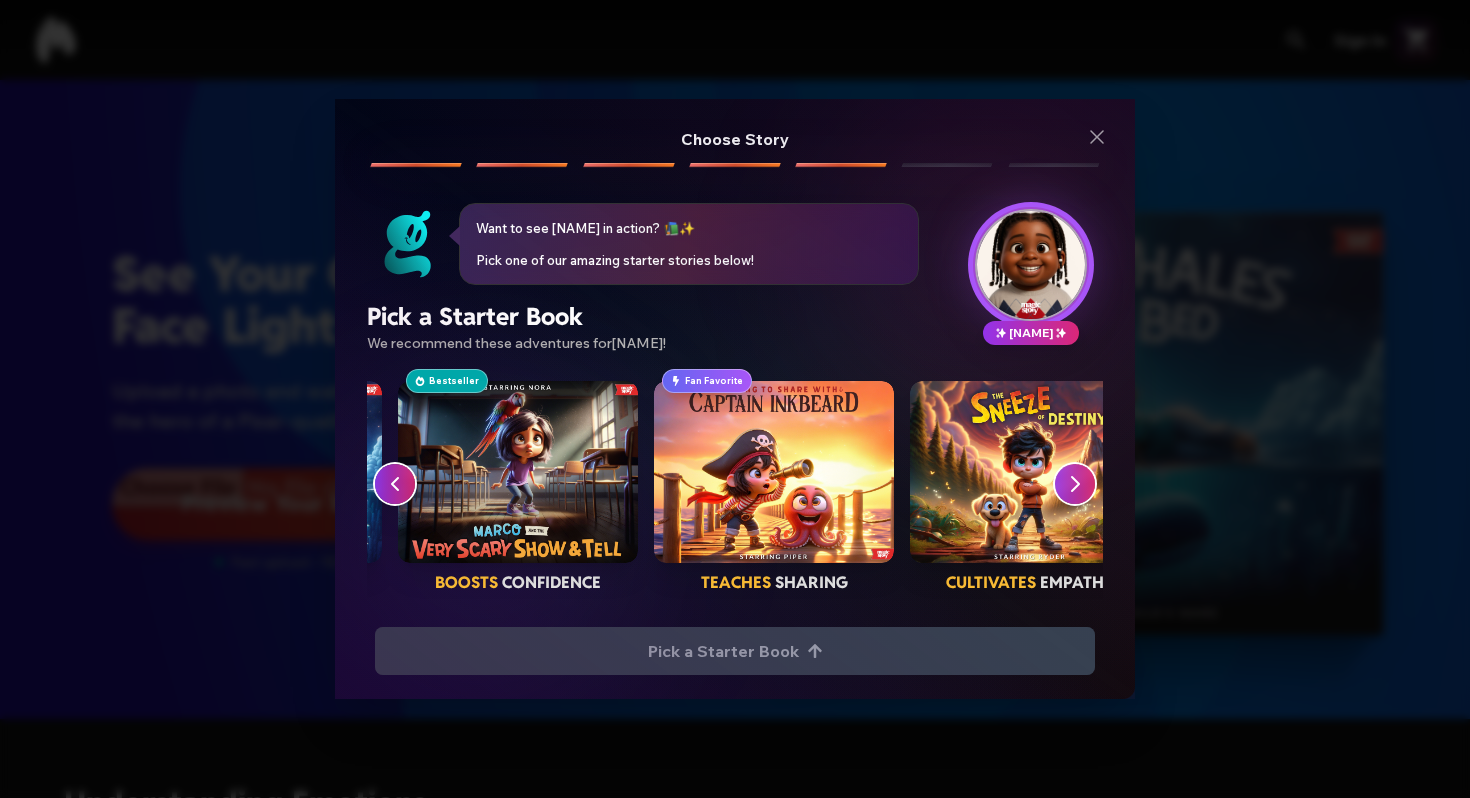 scroll, scrollTop: 0, scrollLeft: 567, axis: horizontal 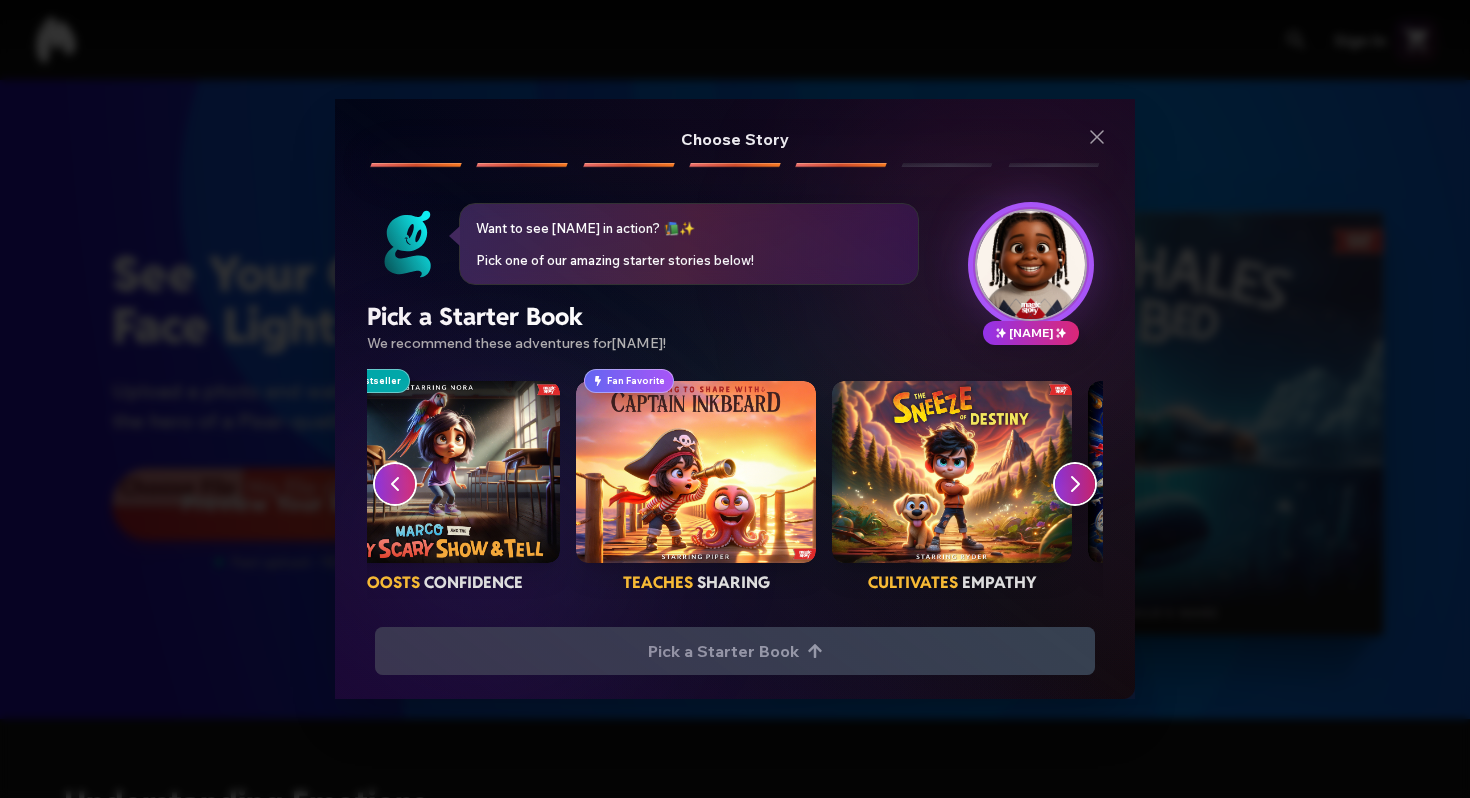 click at bounding box center [1075, 484] 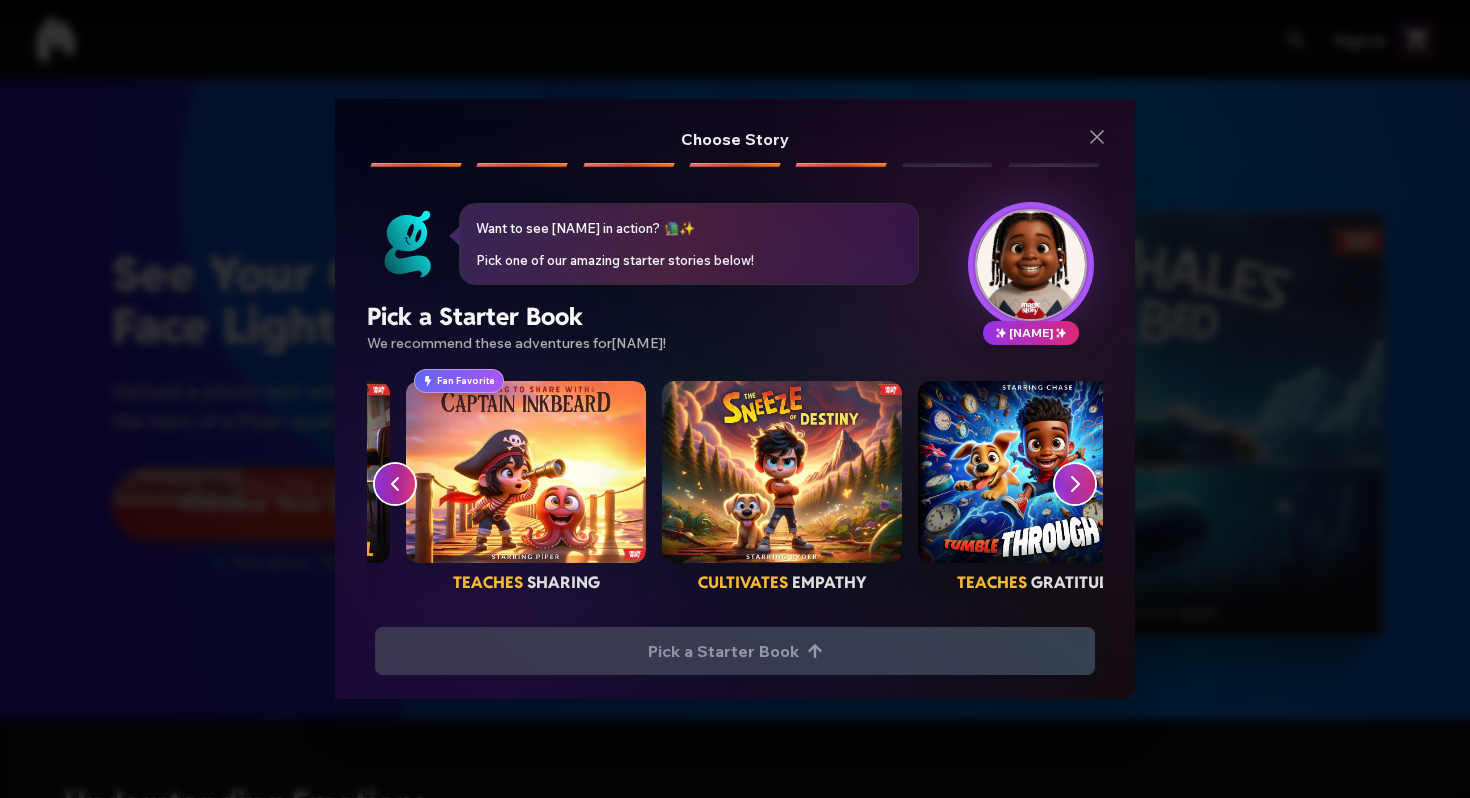 scroll, scrollTop: 0, scrollLeft: 792, axis: horizontal 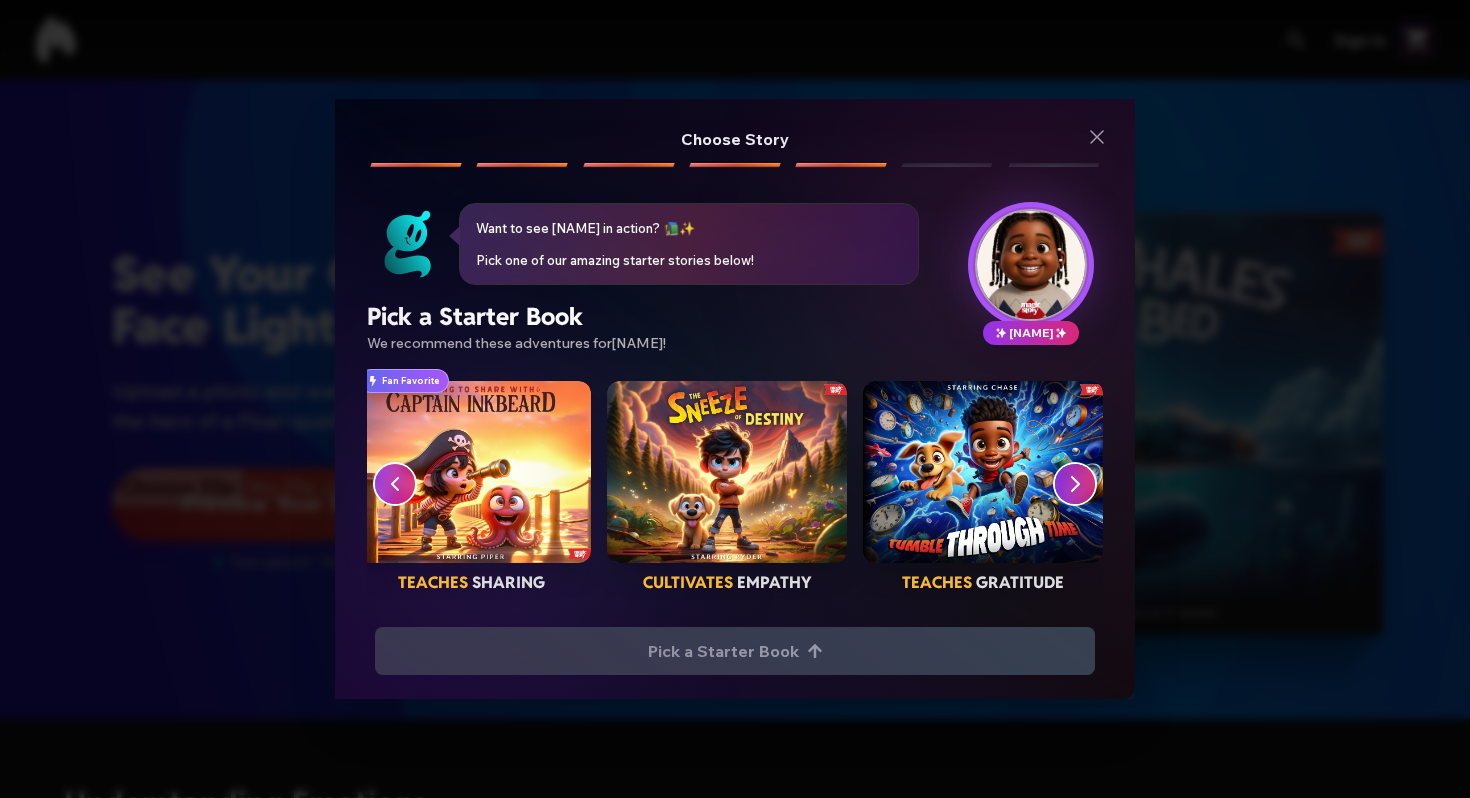 click at bounding box center (1075, 484) 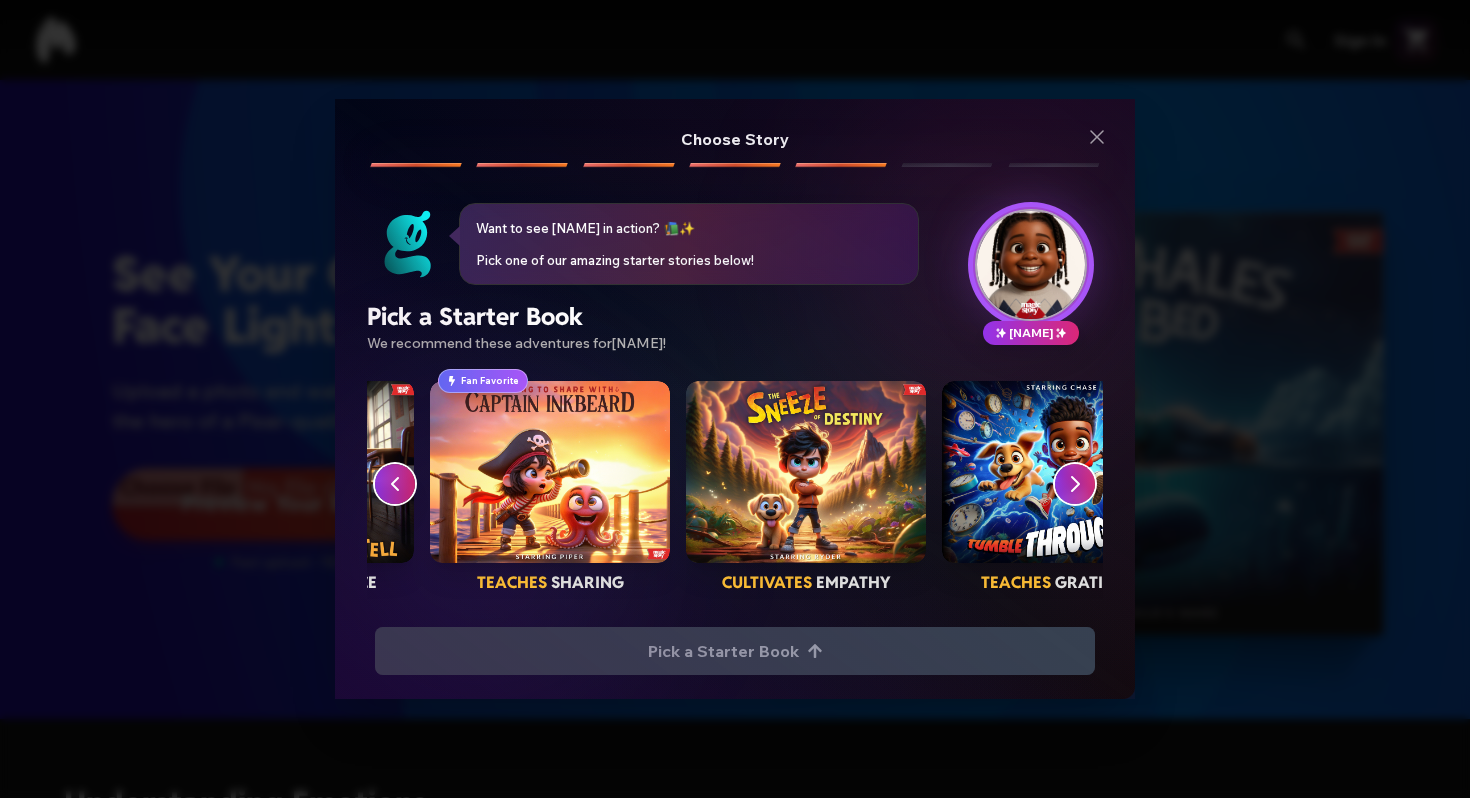 click 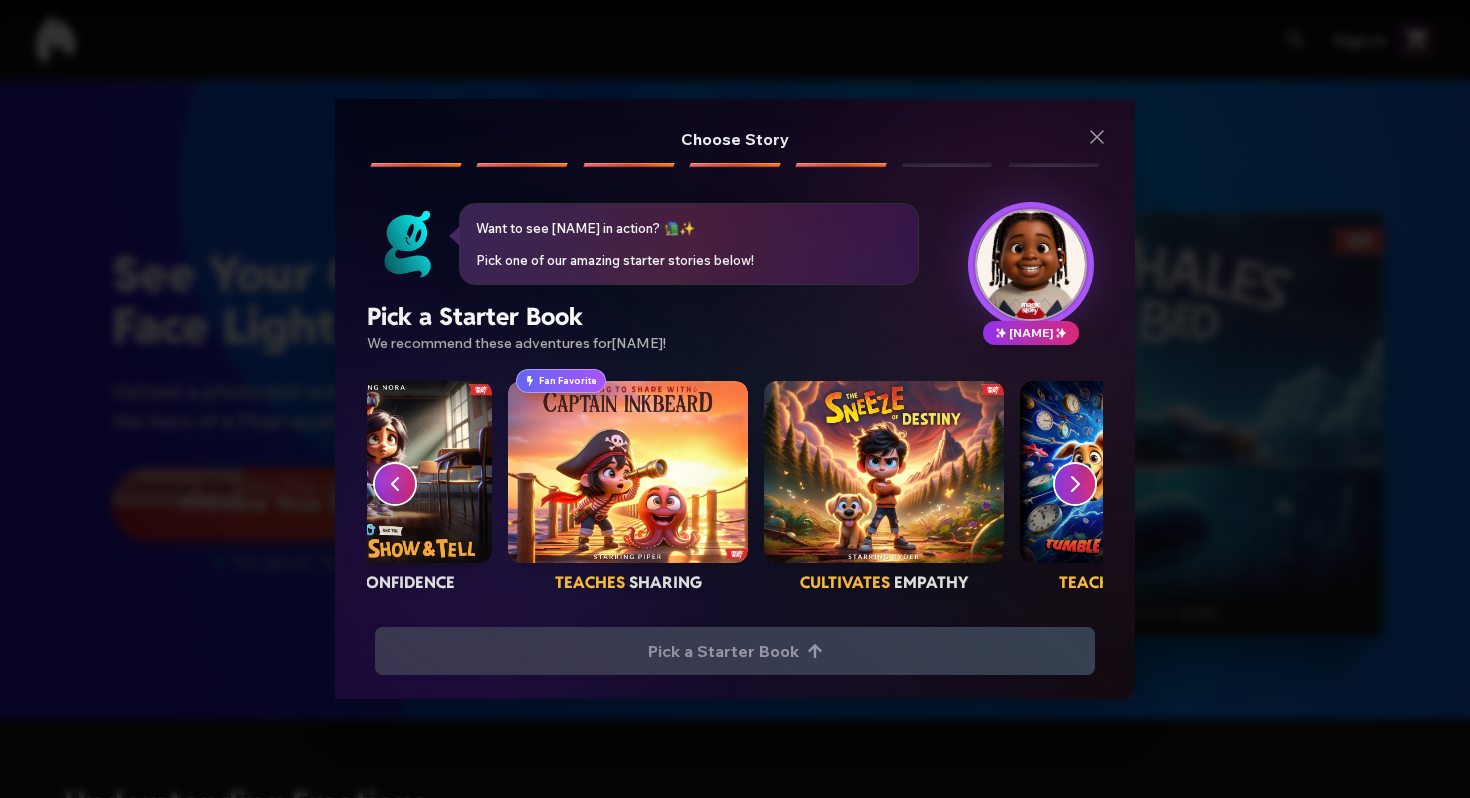 click 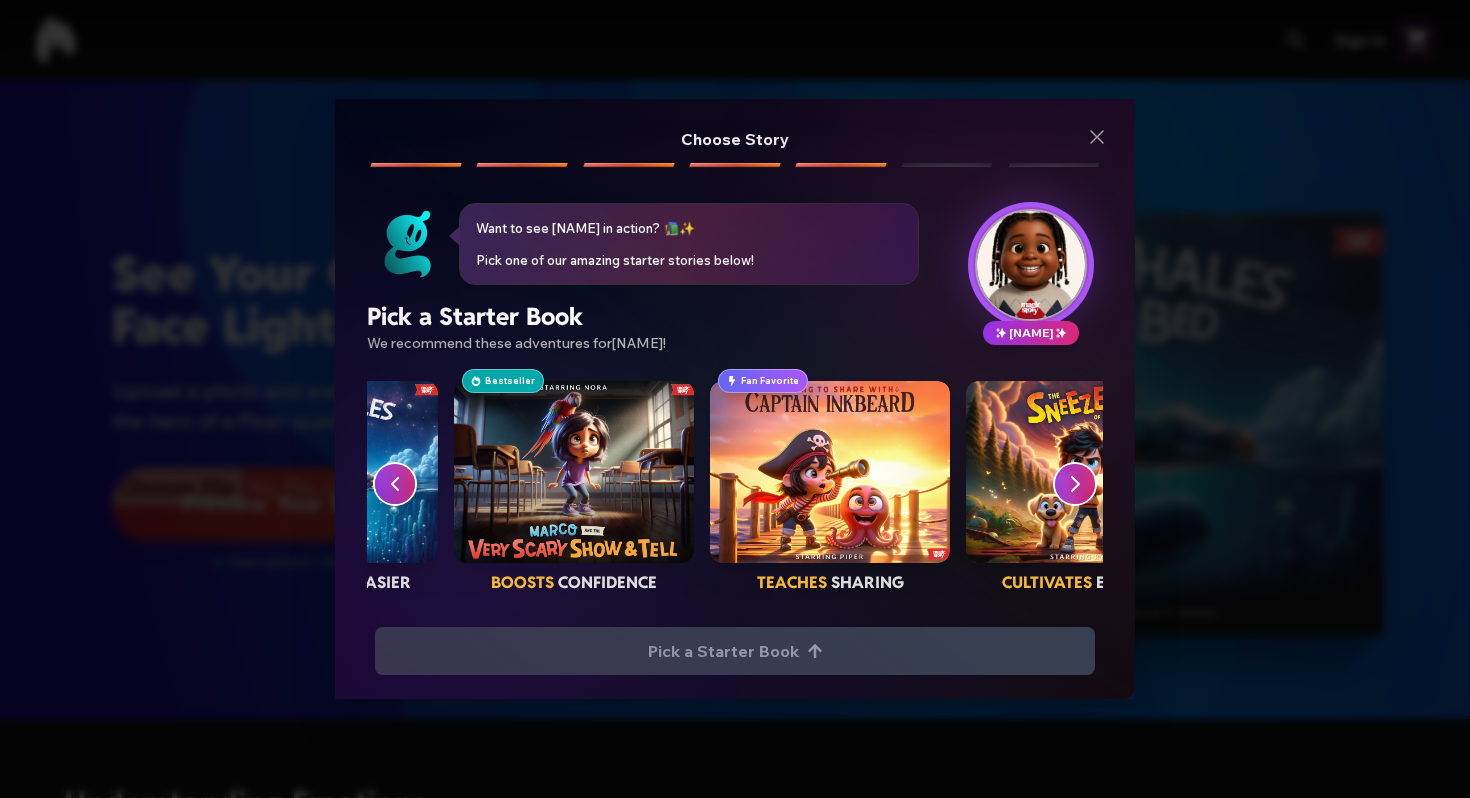 scroll, scrollTop: 0, scrollLeft: 382, axis: horizontal 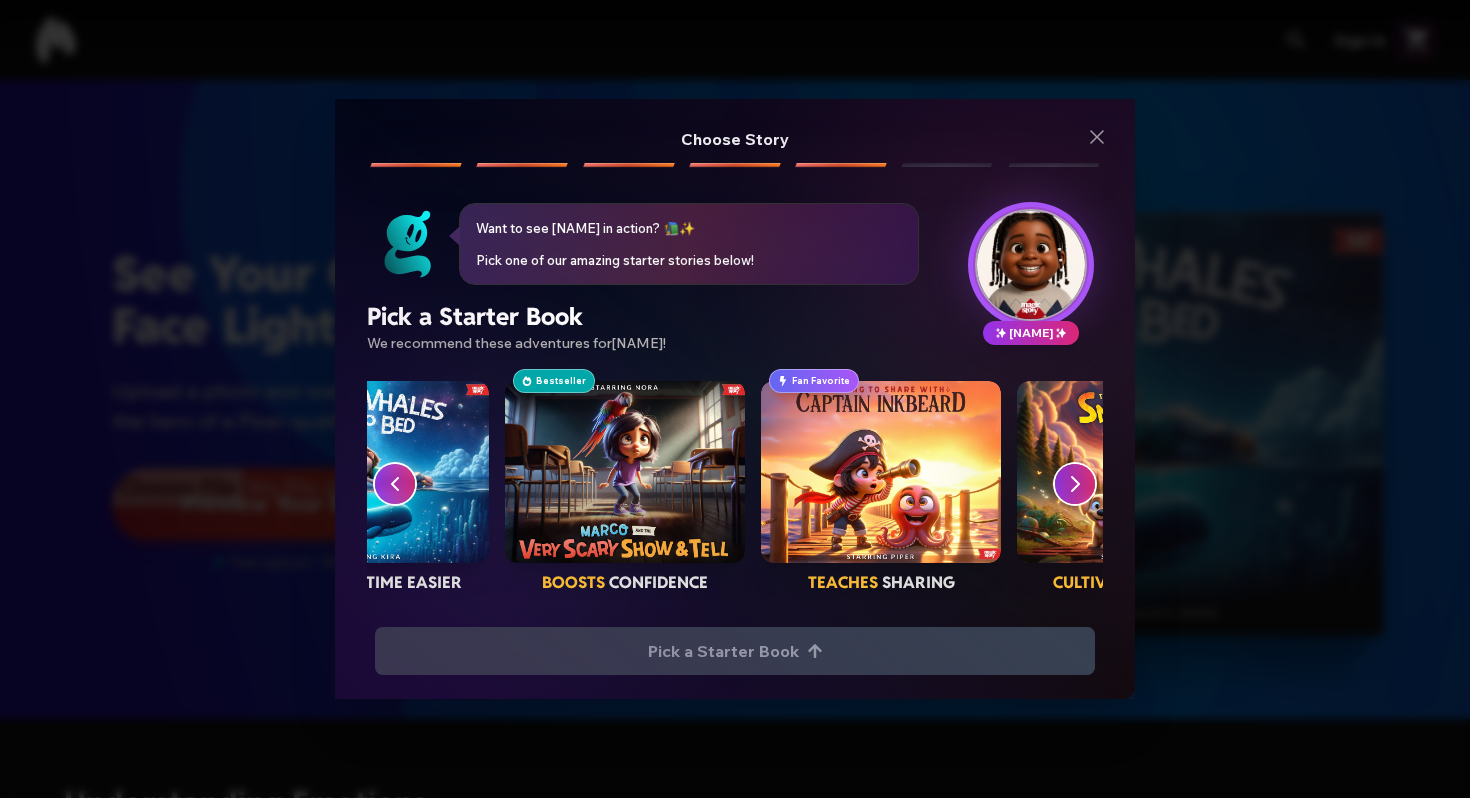 click 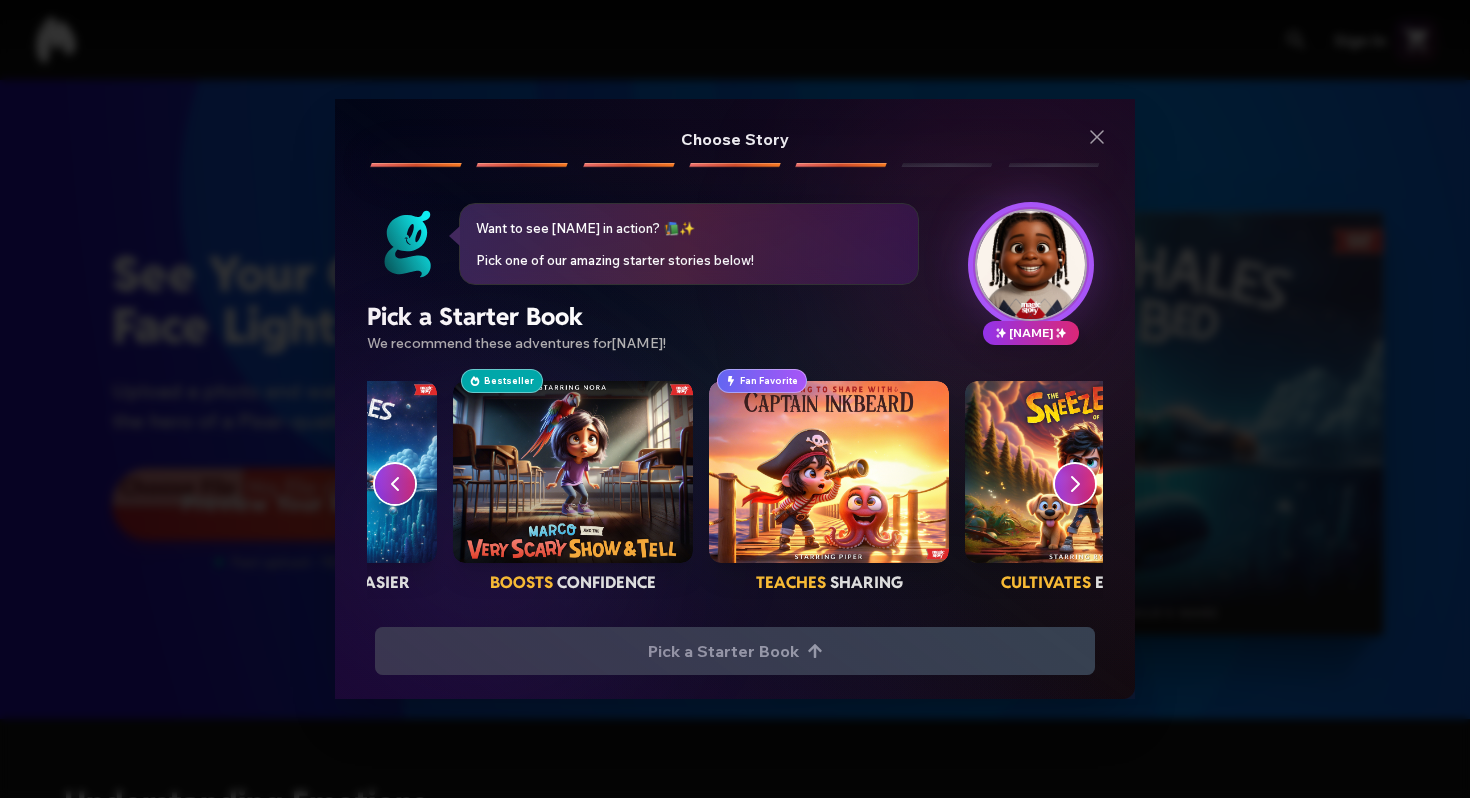click 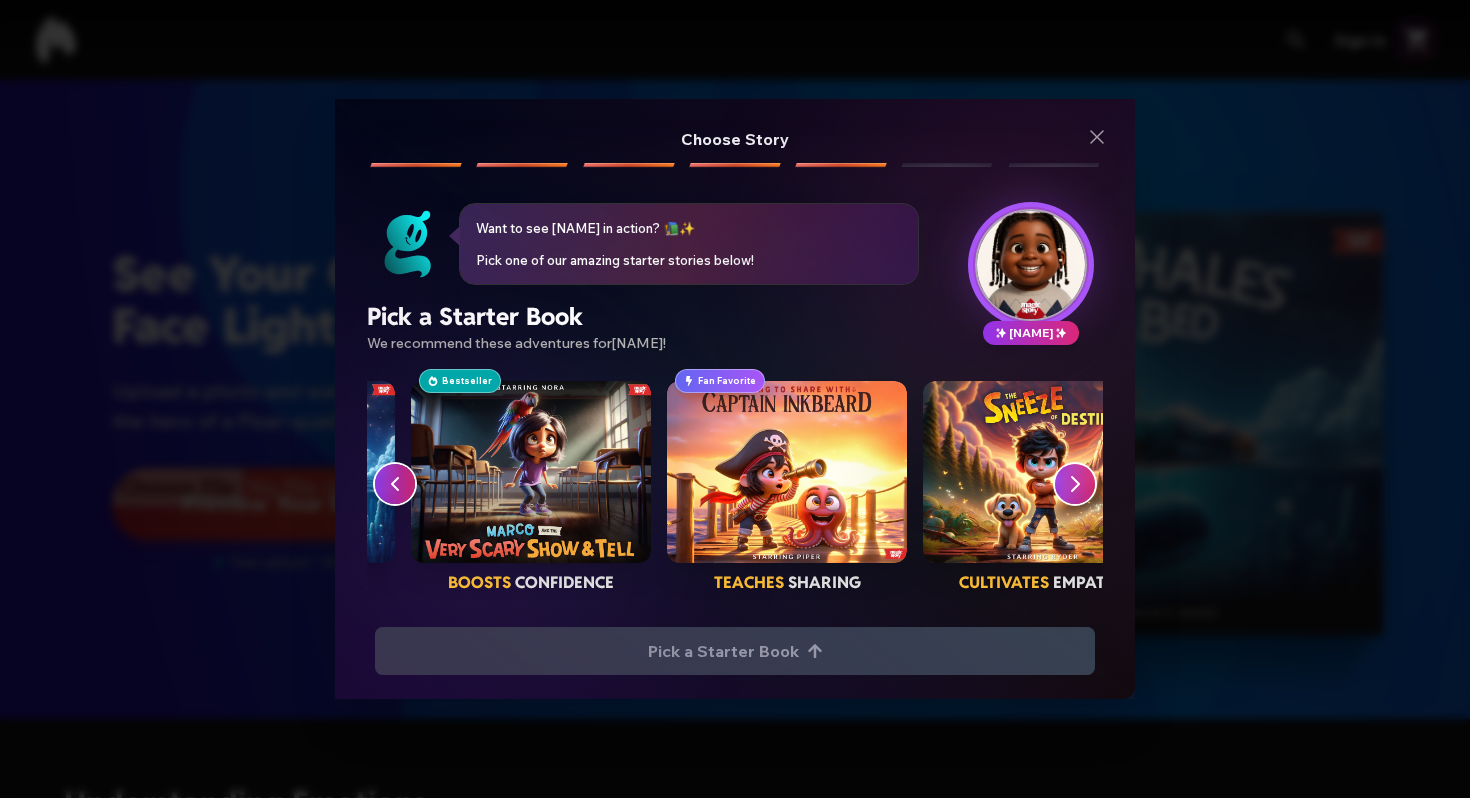 click 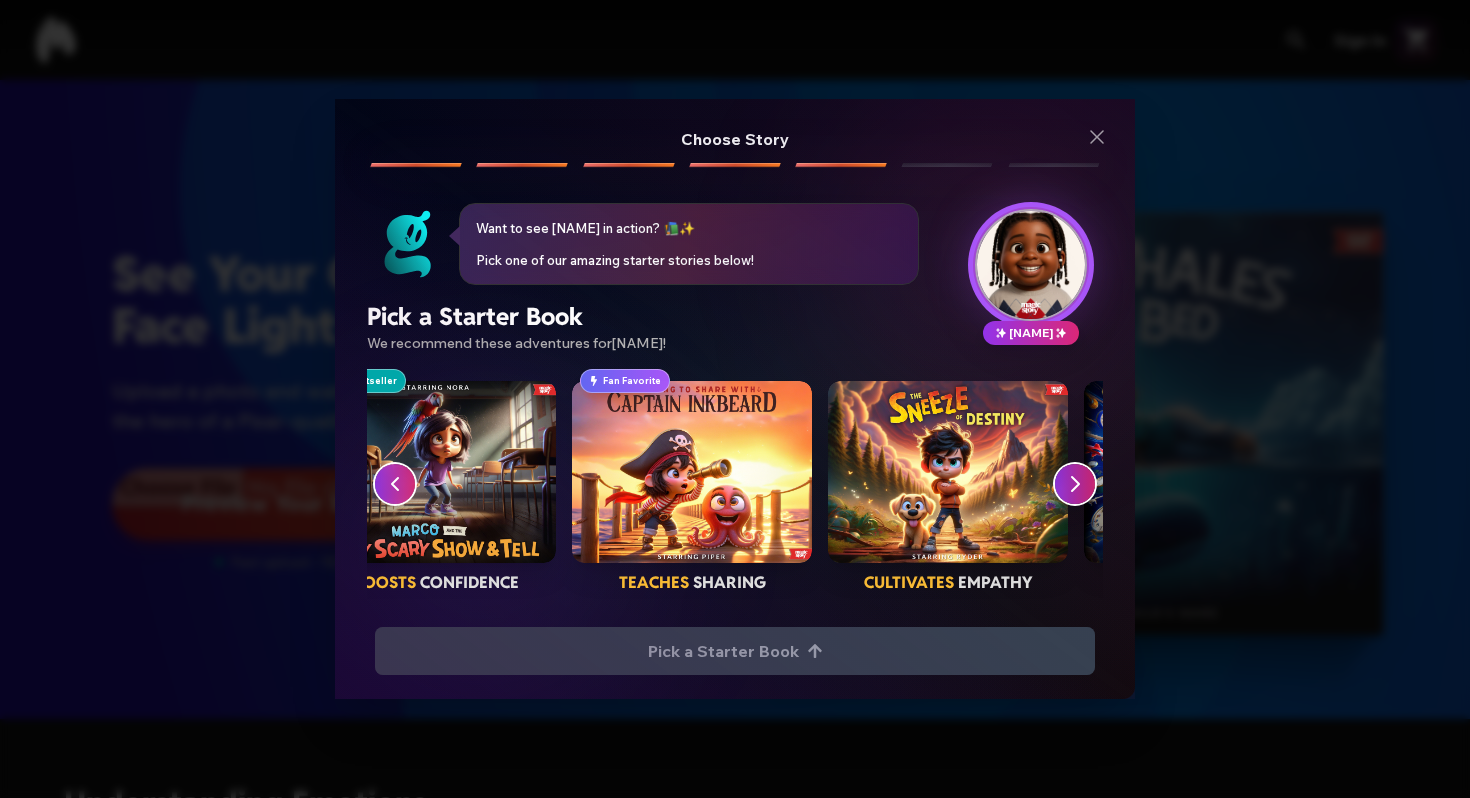 click 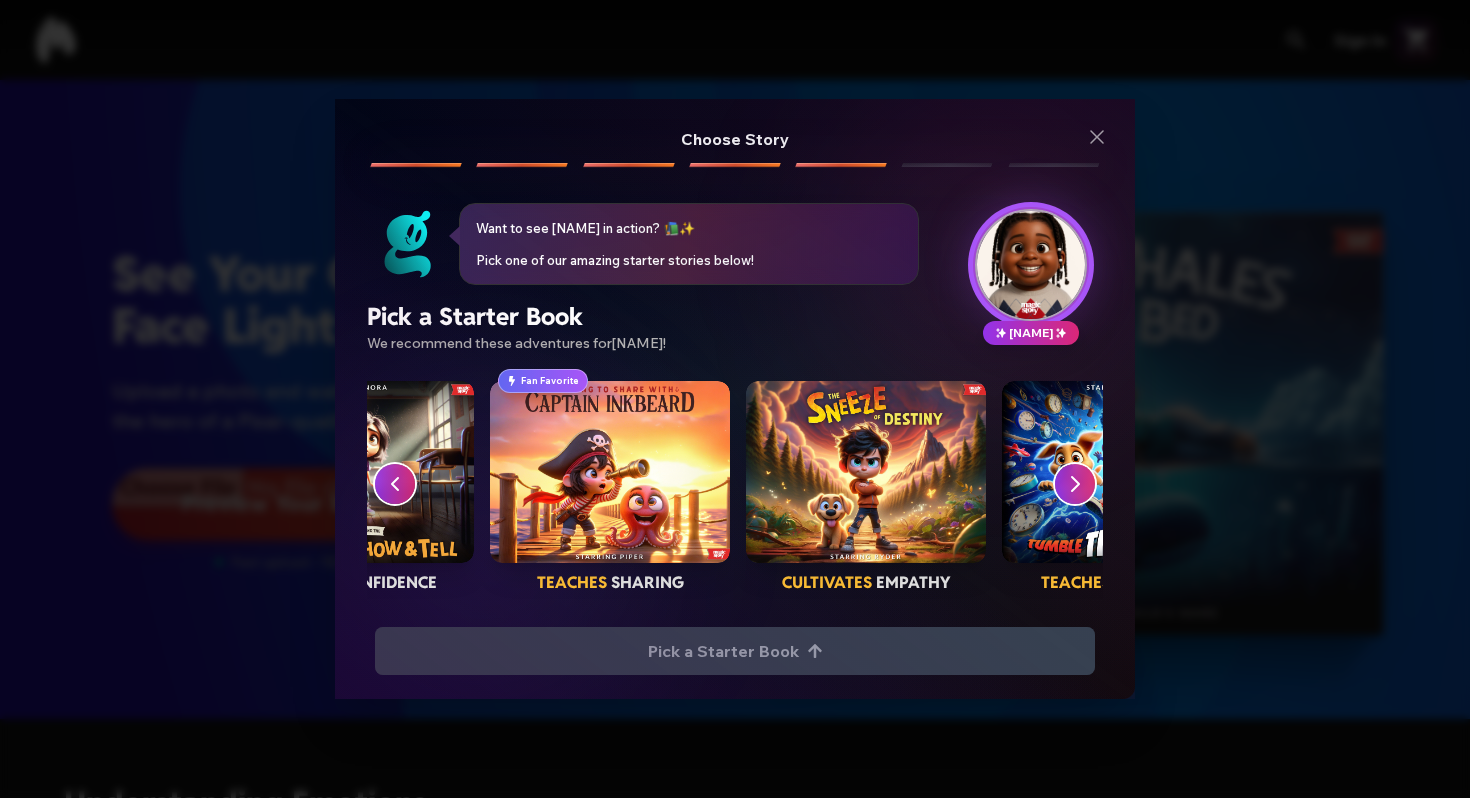 click 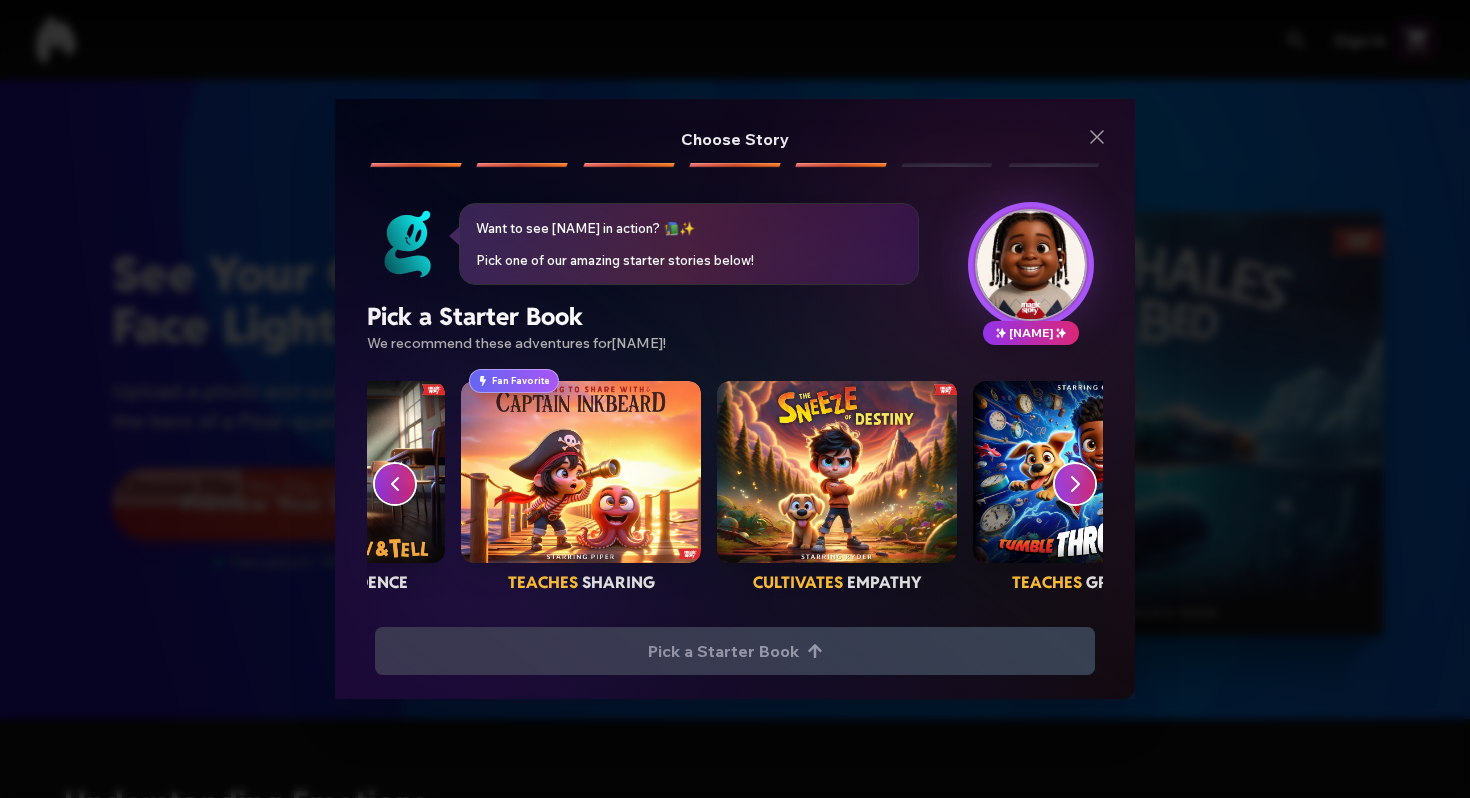 scroll, scrollTop: 0, scrollLeft: 792, axis: horizontal 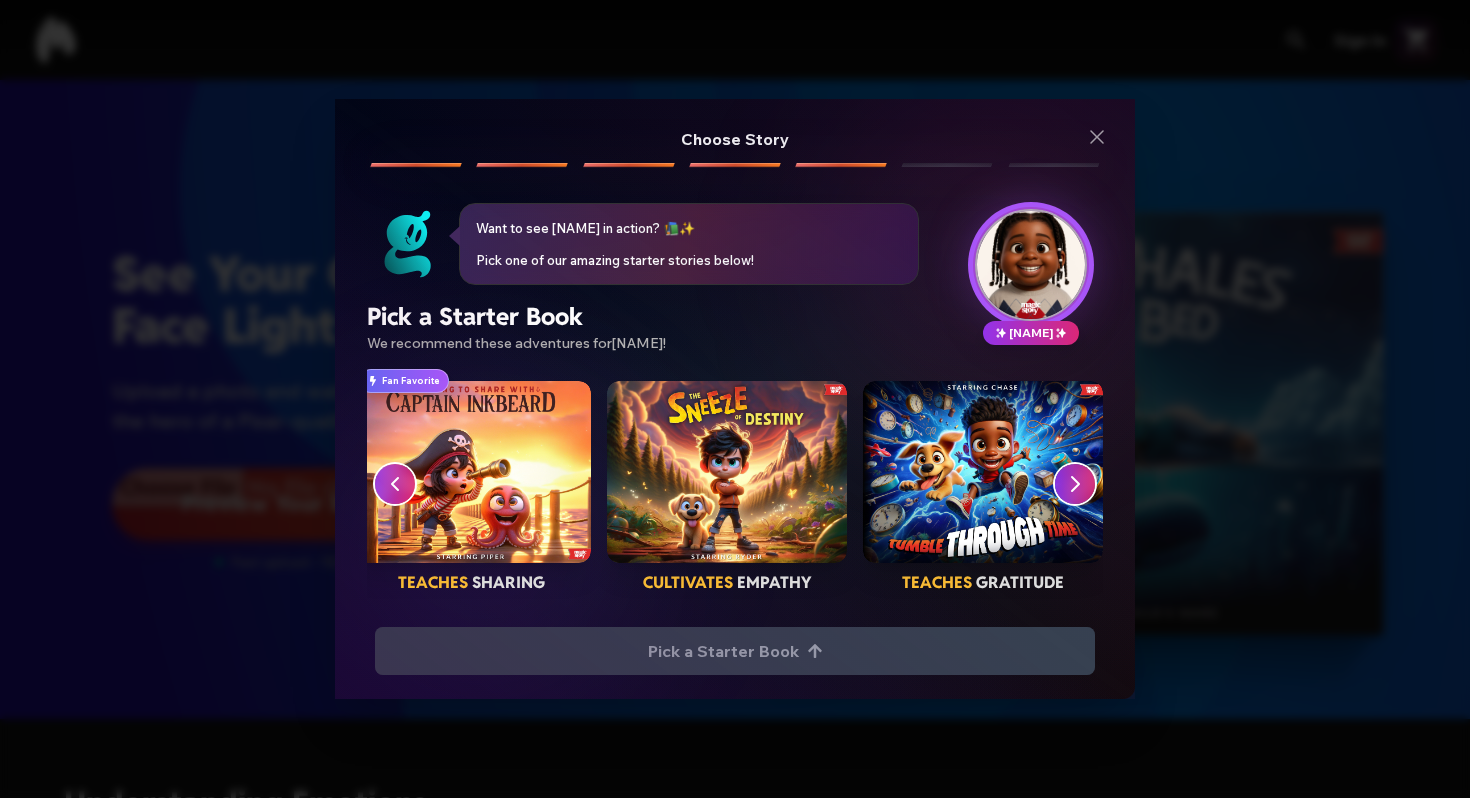 click 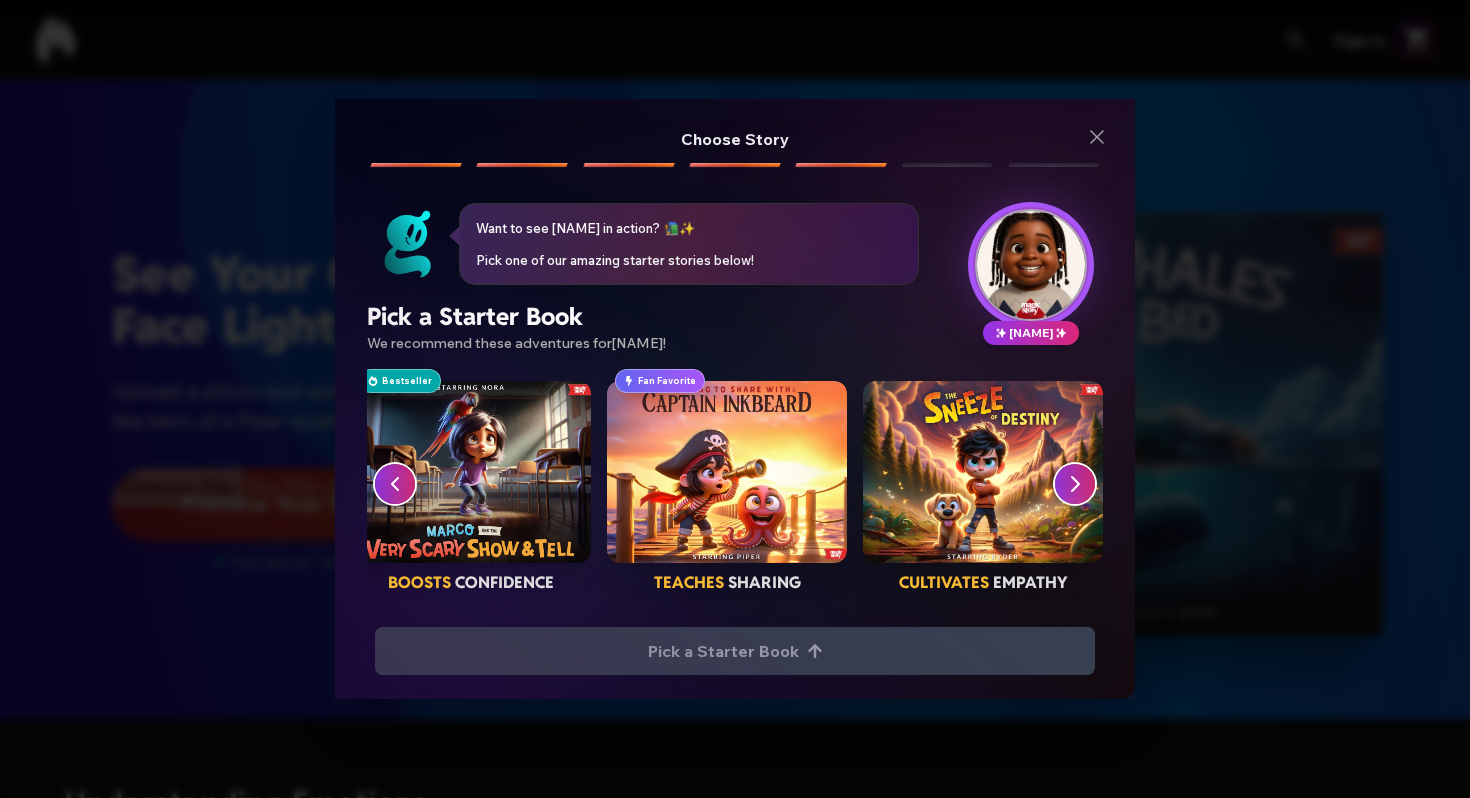 click 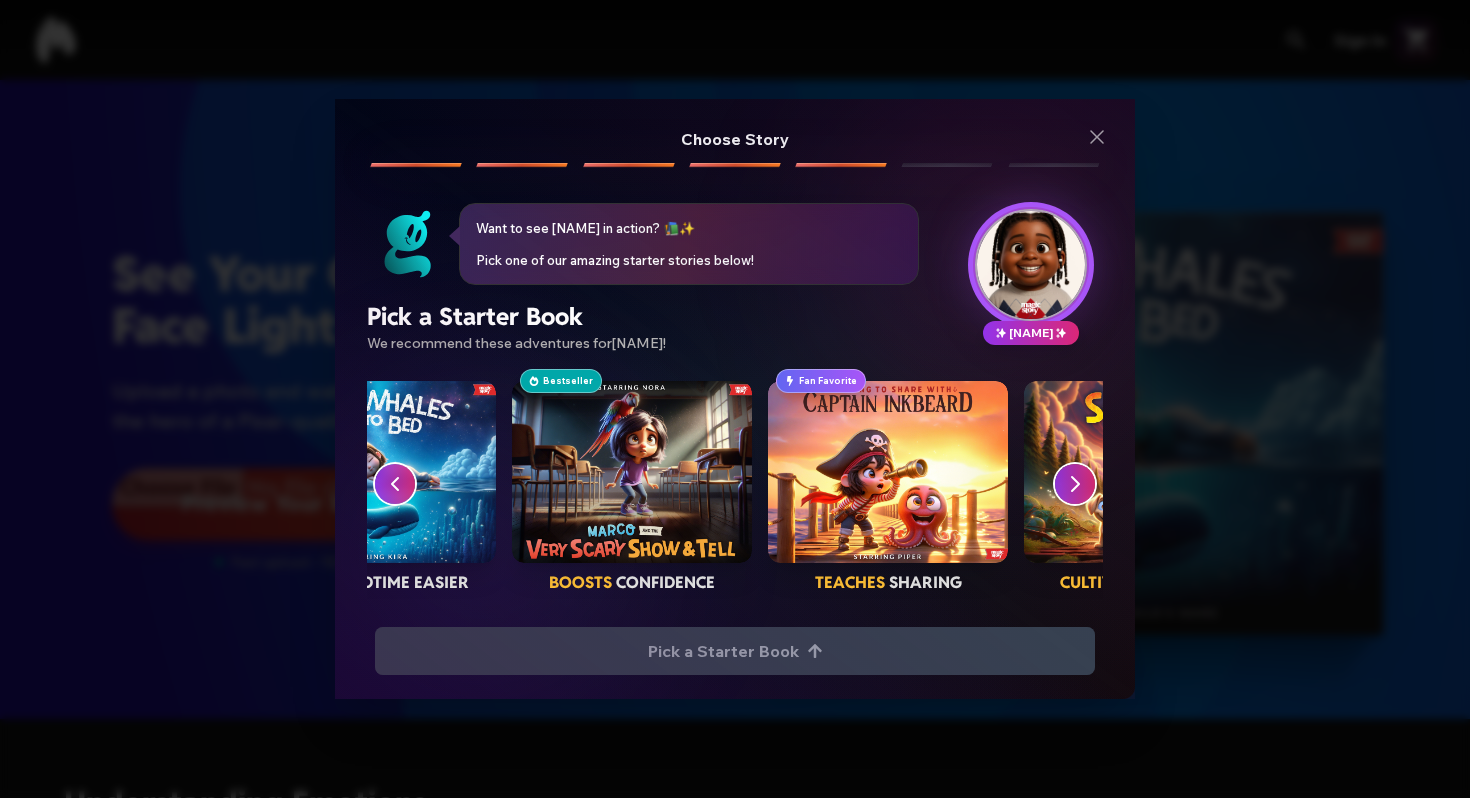 scroll, scrollTop: 0, scrollLeft: 280, axis: horizontal 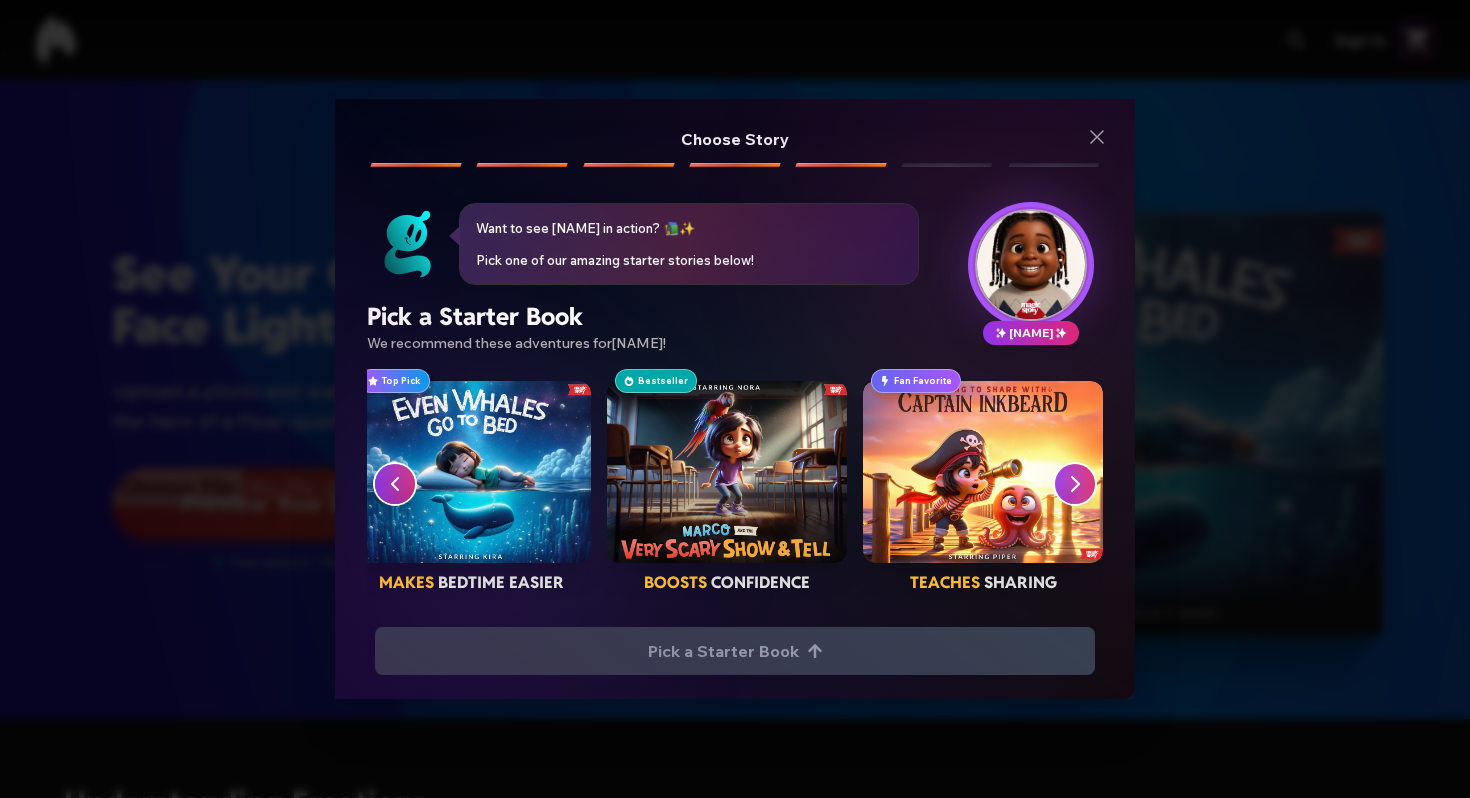 click 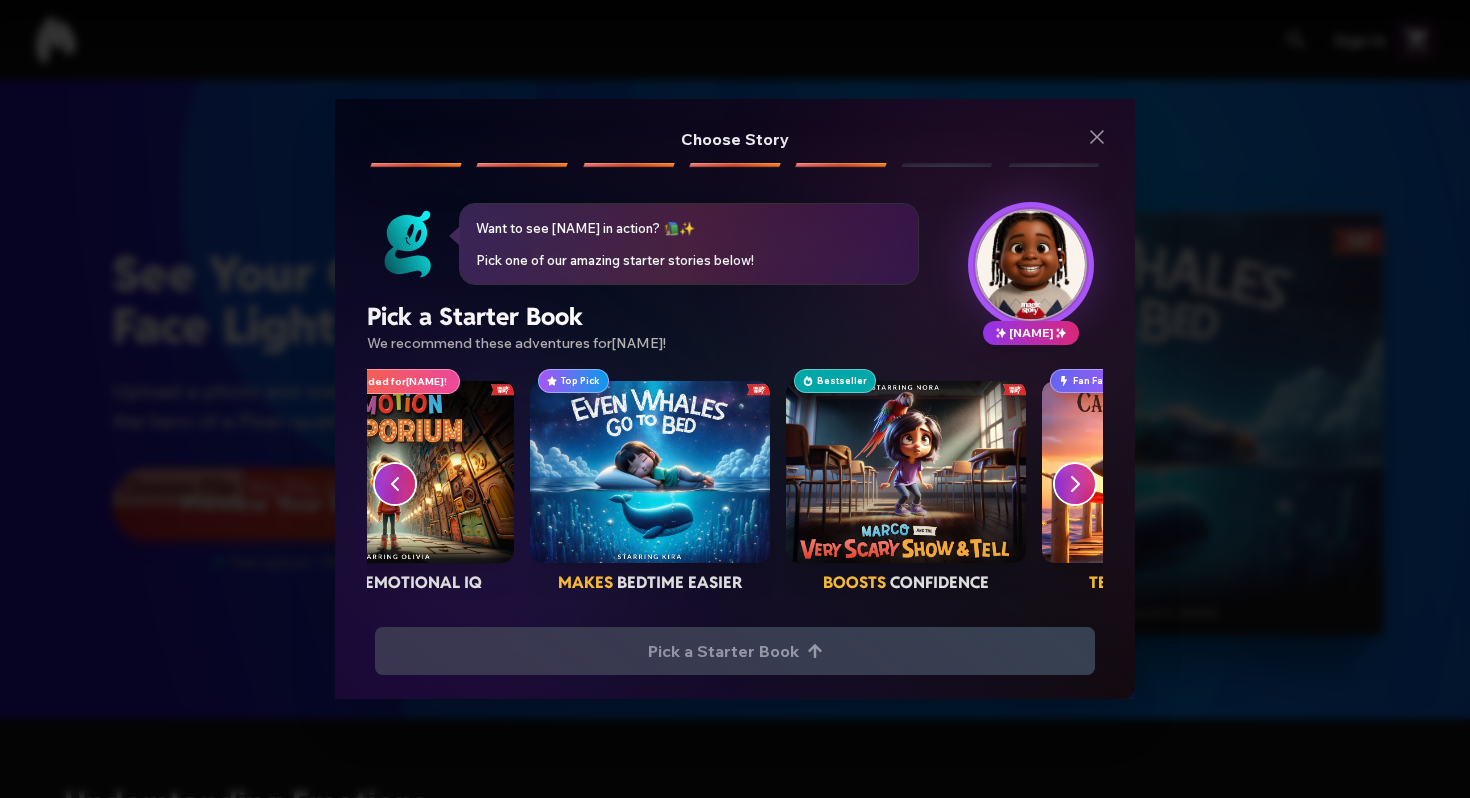 scroll, scrollTop: 0, scrollLeft: 24, axis: horizontal 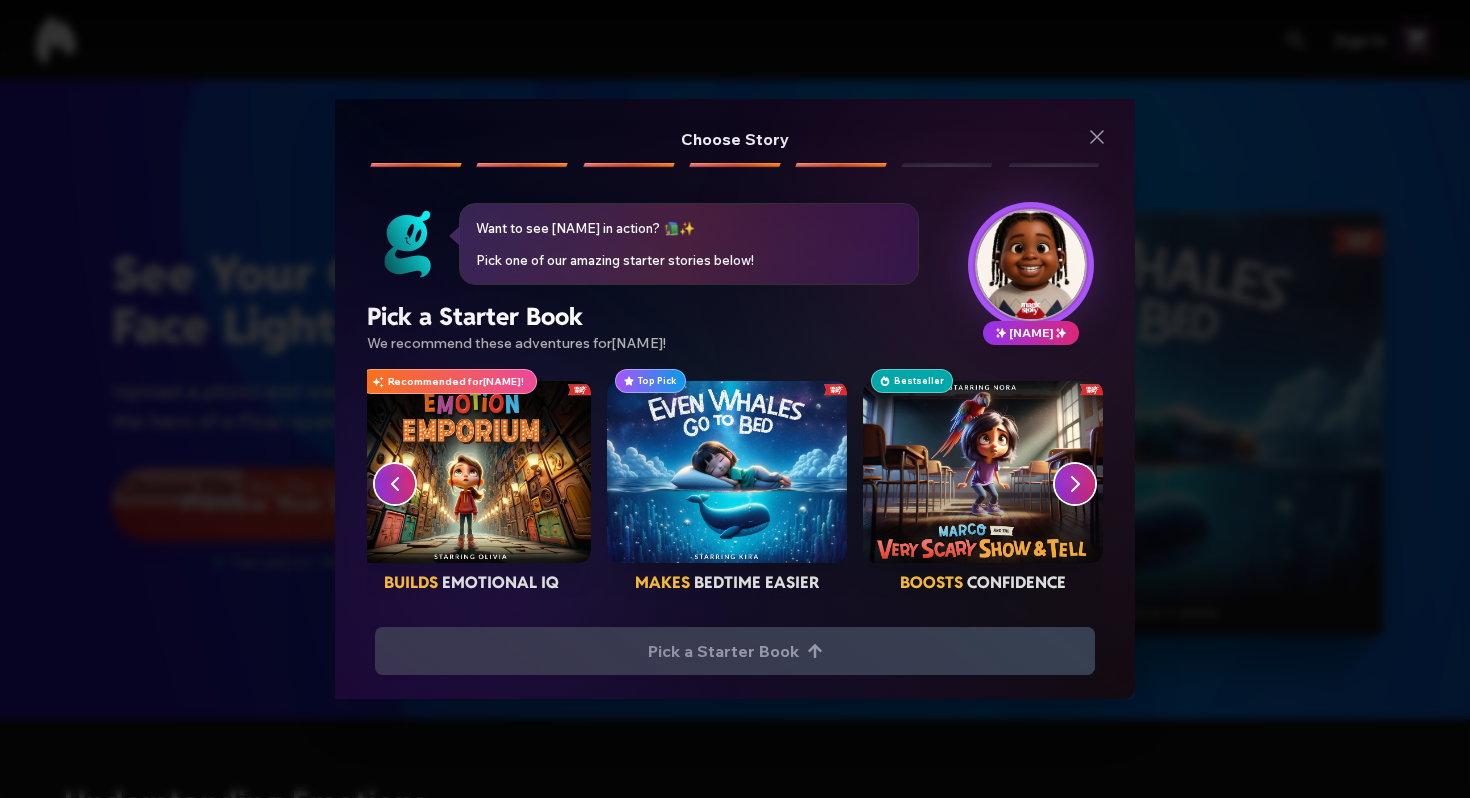 click at bounding box center [983, 472] 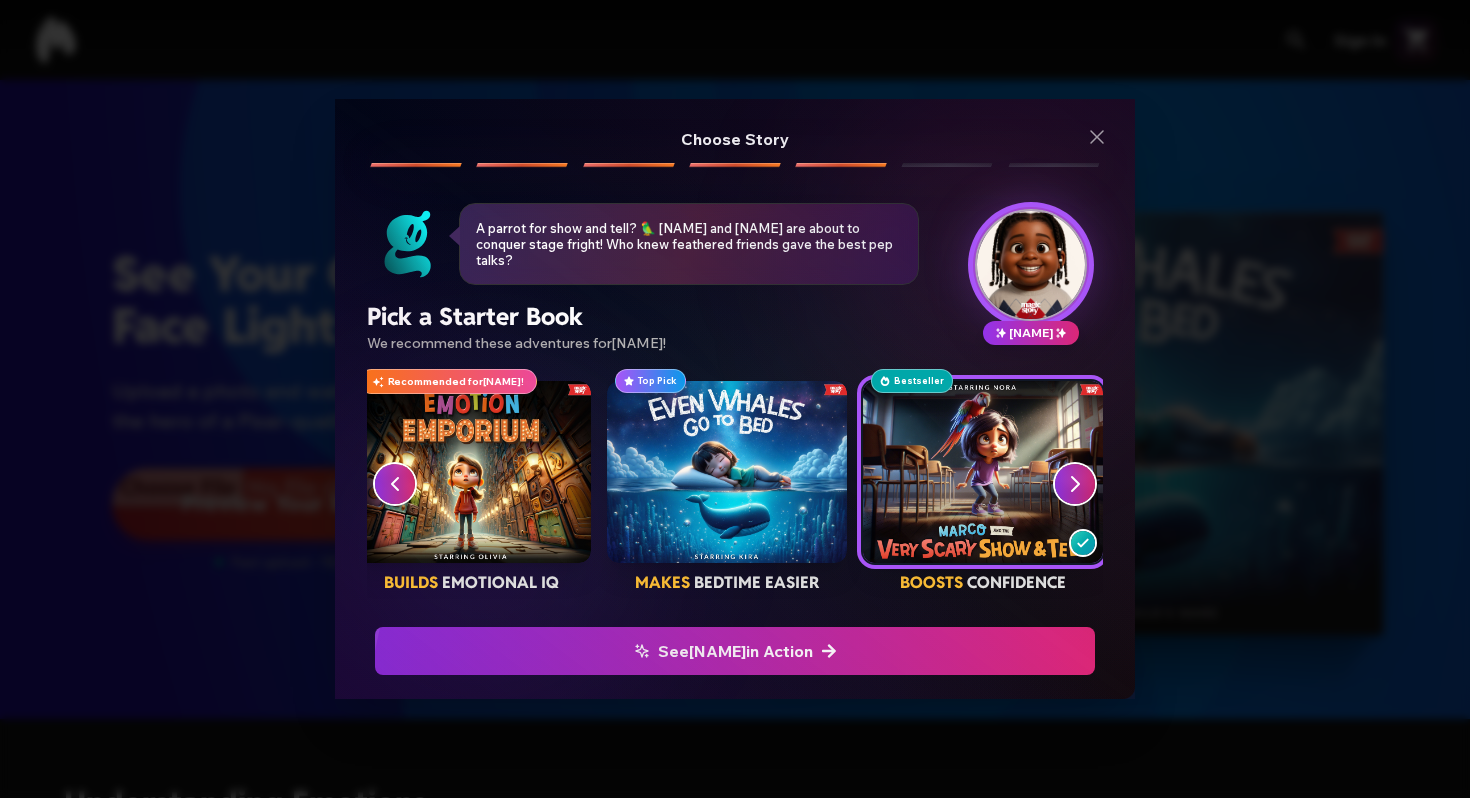 click on "See [NAME] in Action" at bounding box center [735, 651] 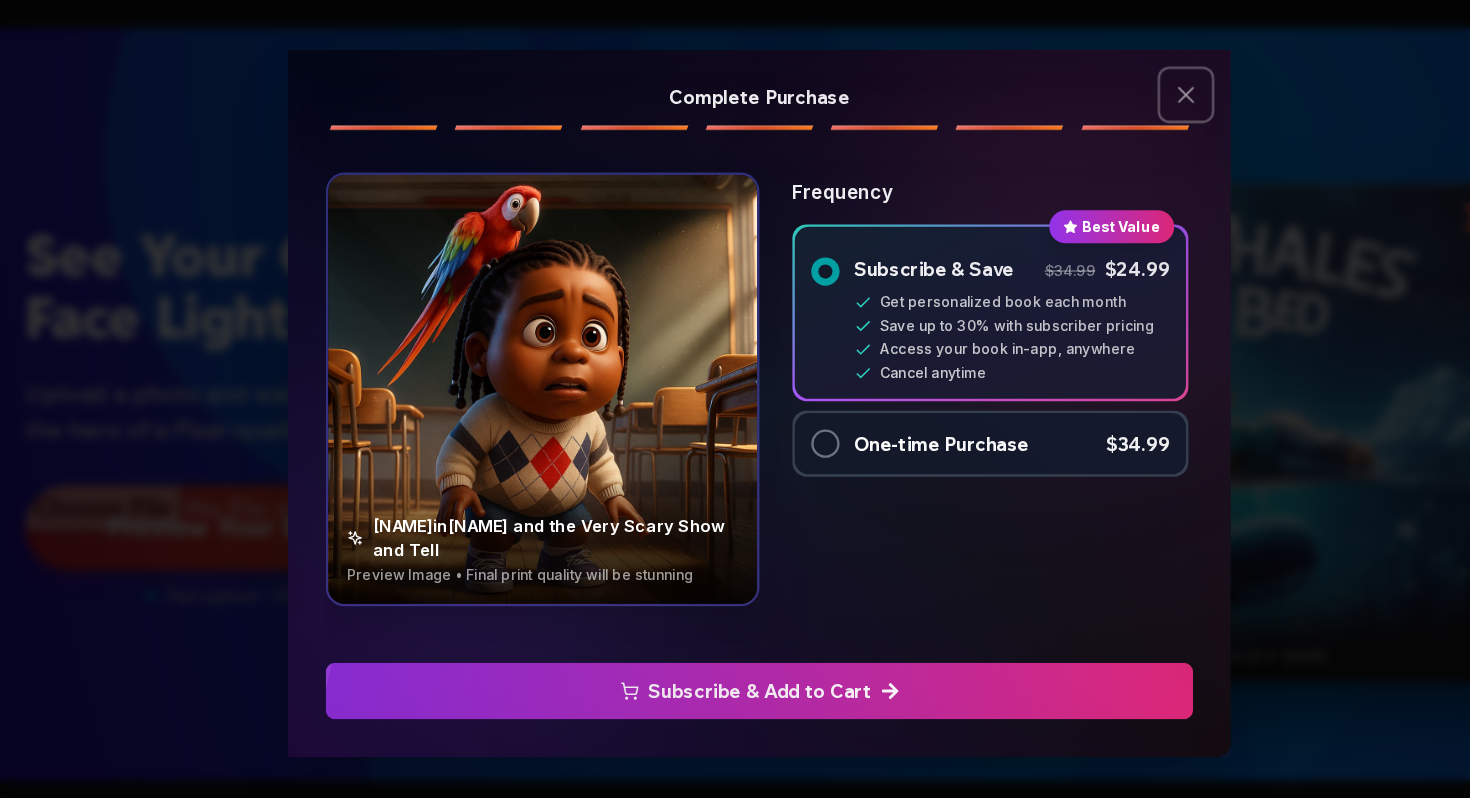 click 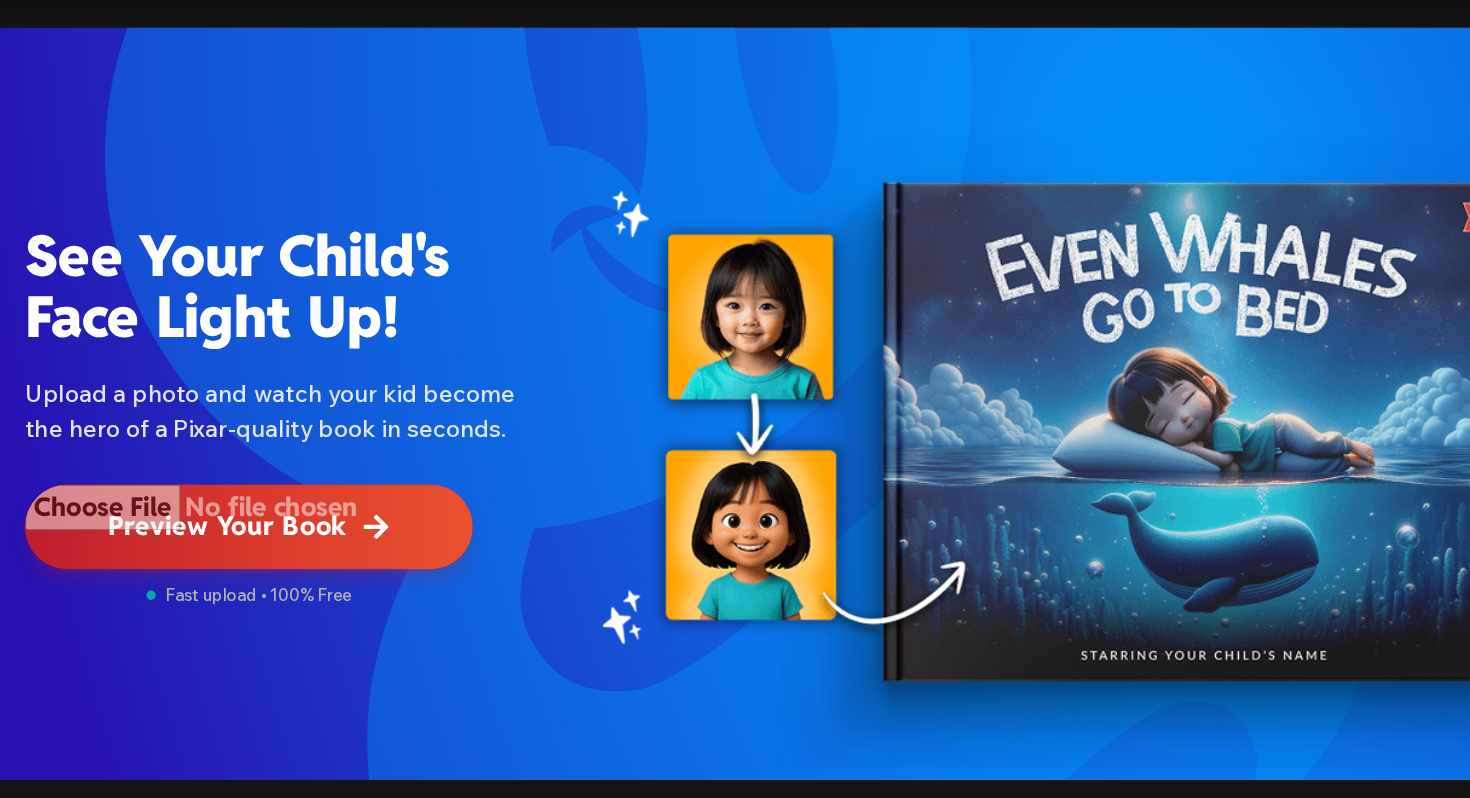 click at bounding box center (302, 504) 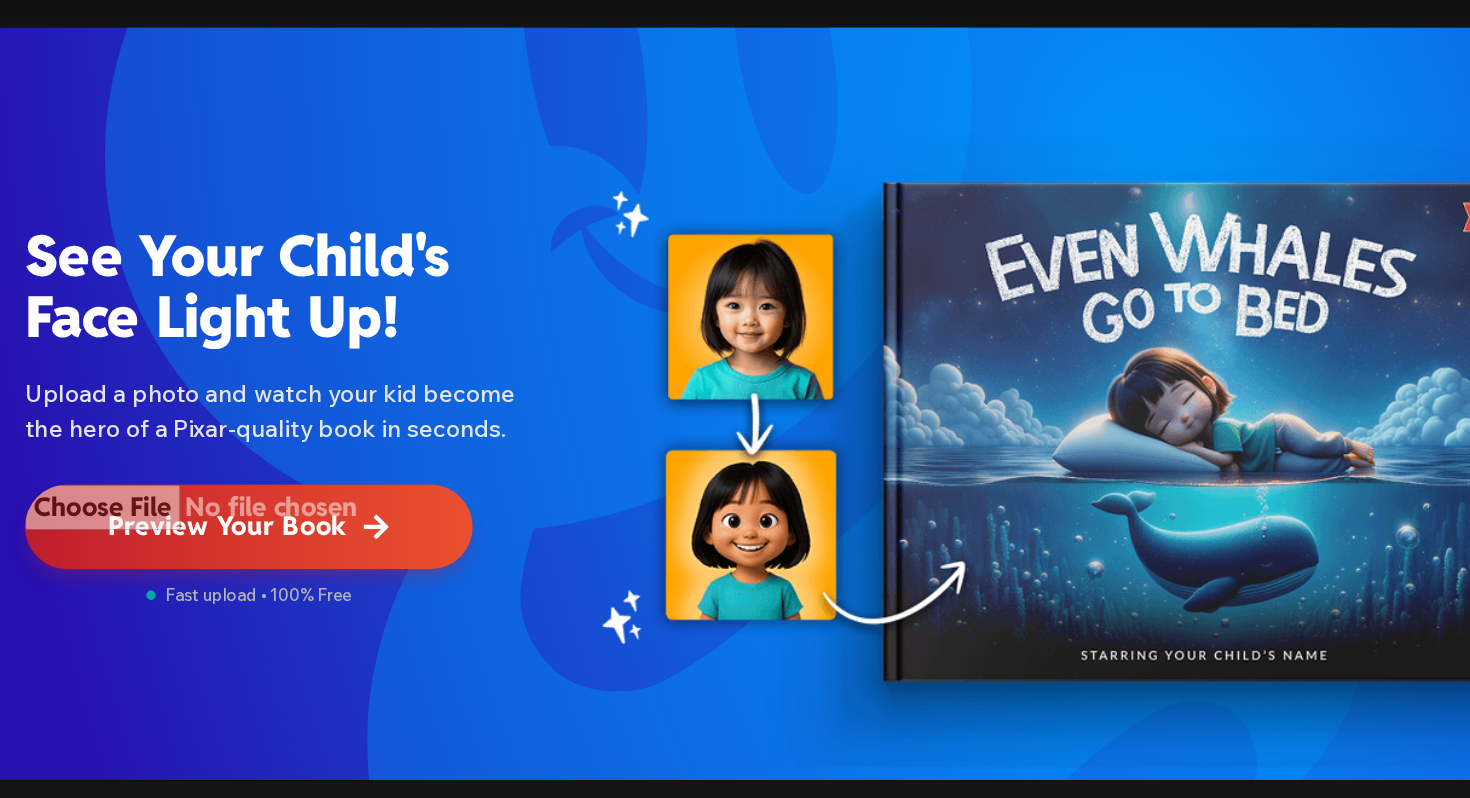 type on "**********" 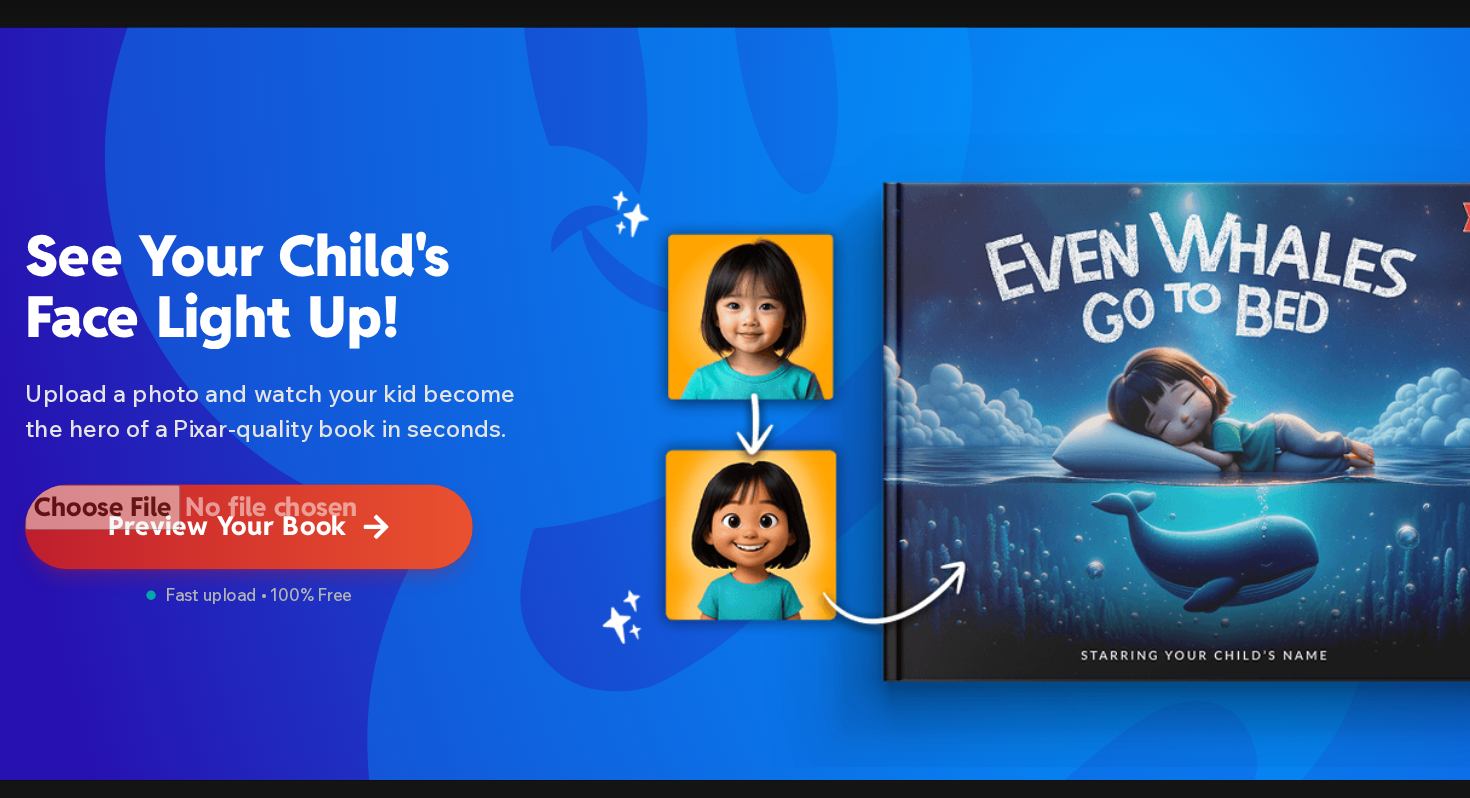 type 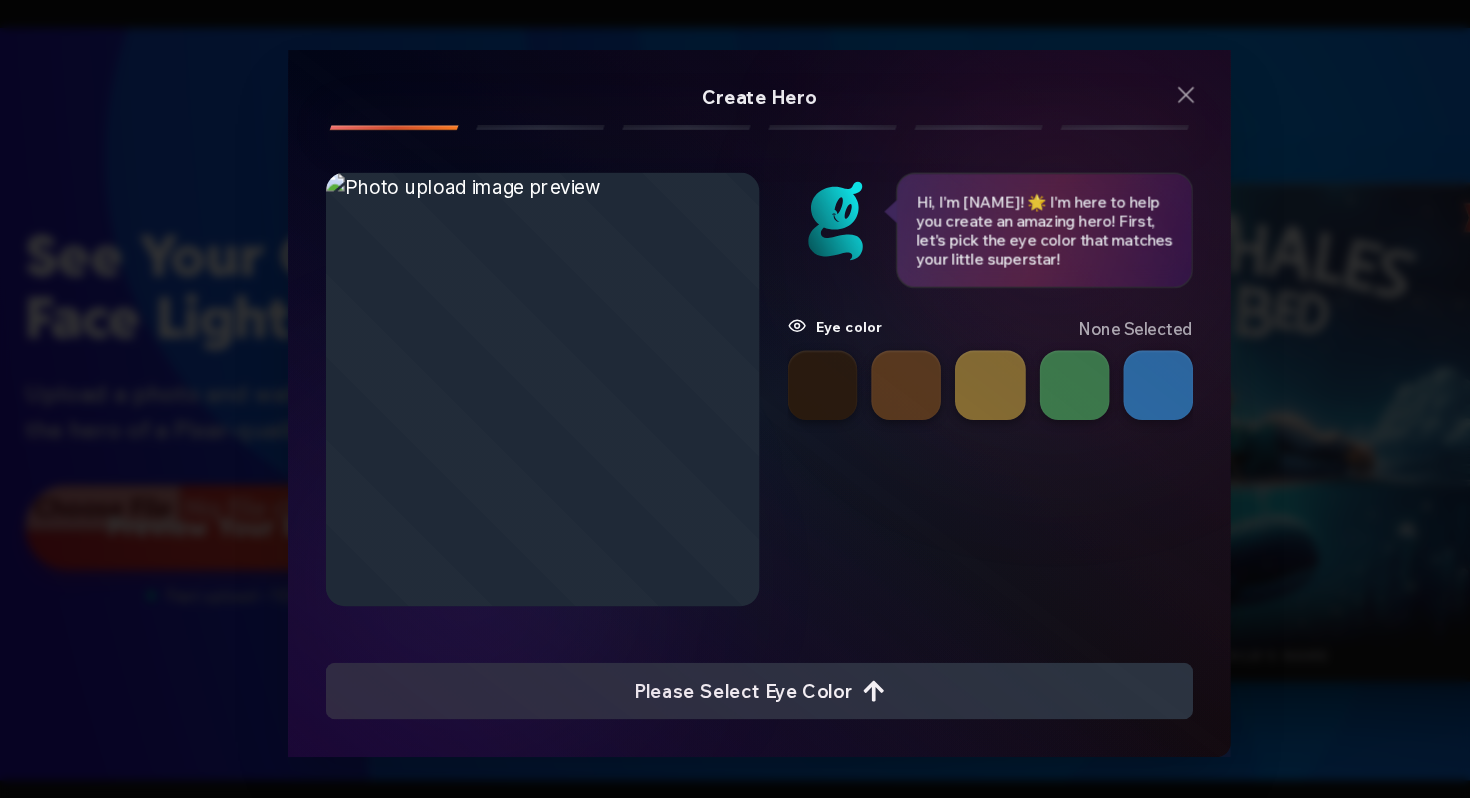 click at bounding box center (788, 383) 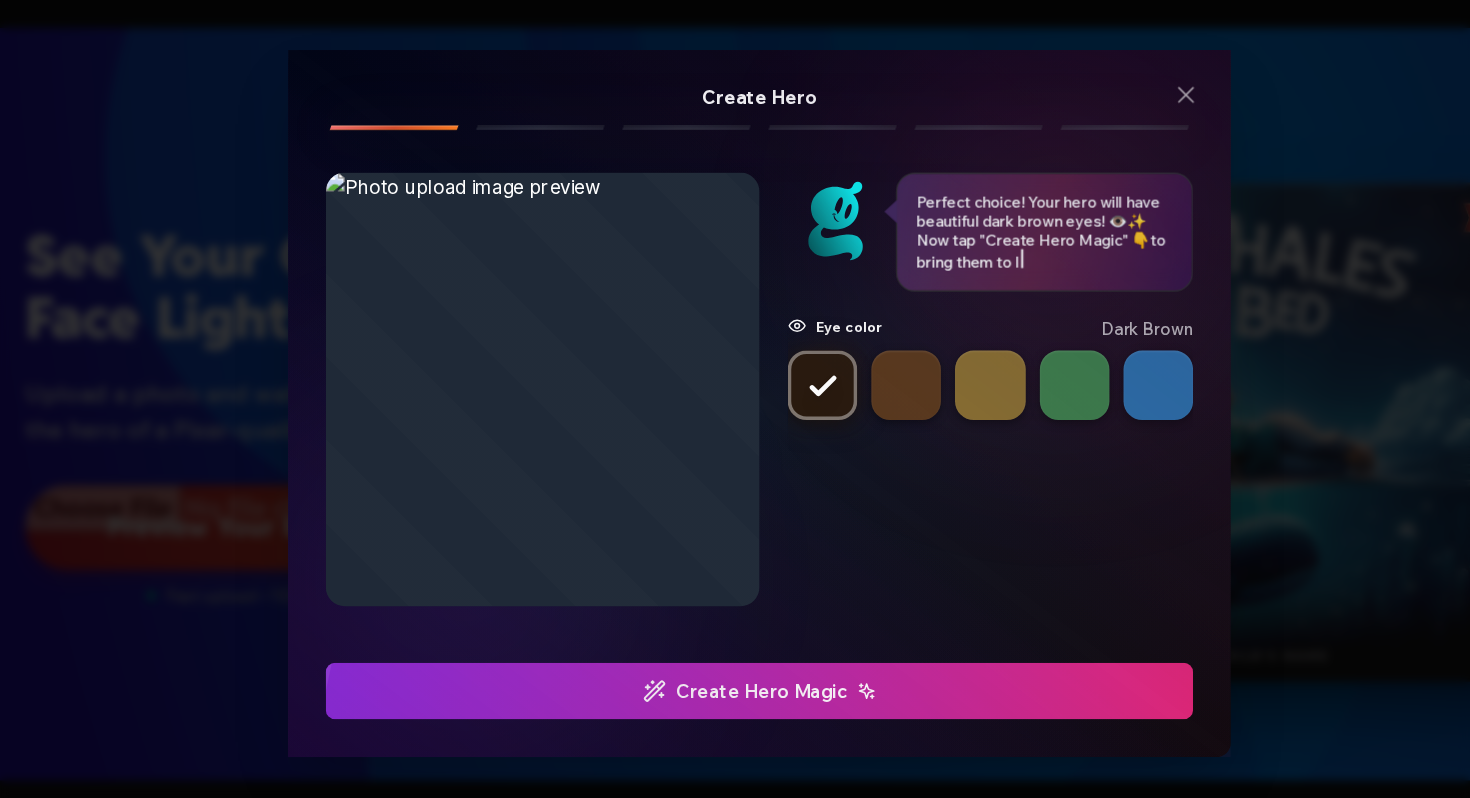 click on "Create Hero Magic" at bounding box center (735, 643) 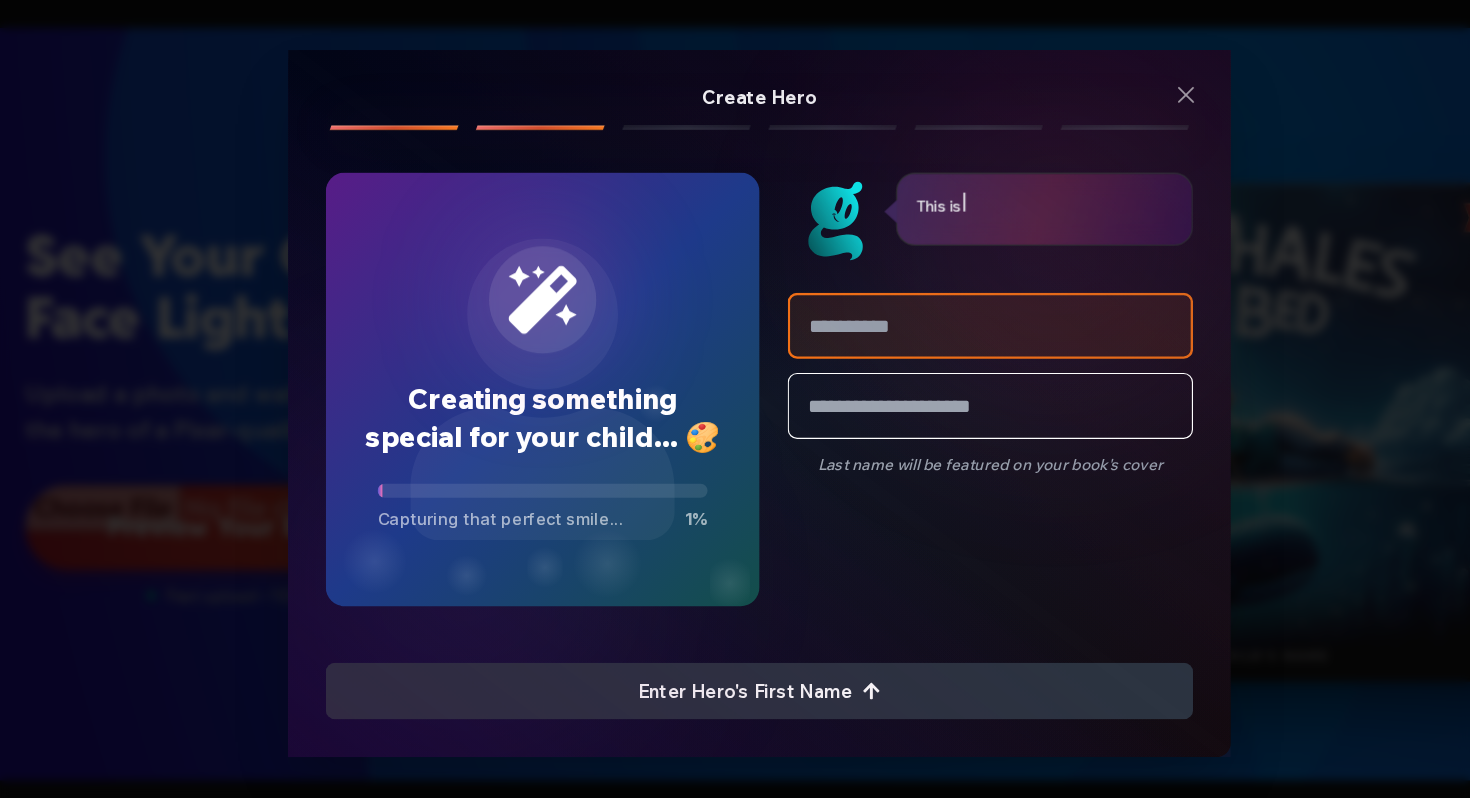 click at bounding box center [931, 333] 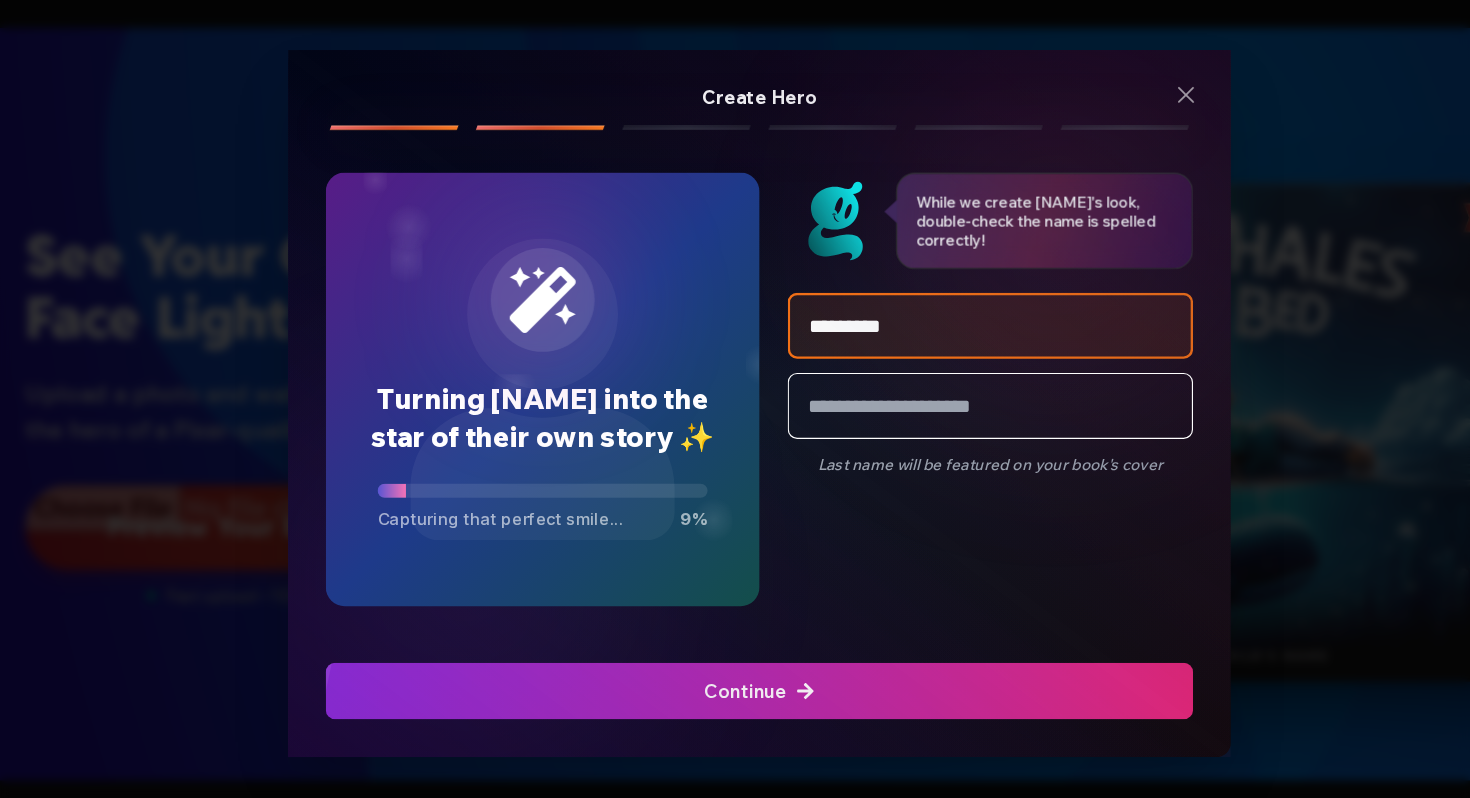 type on "*********" 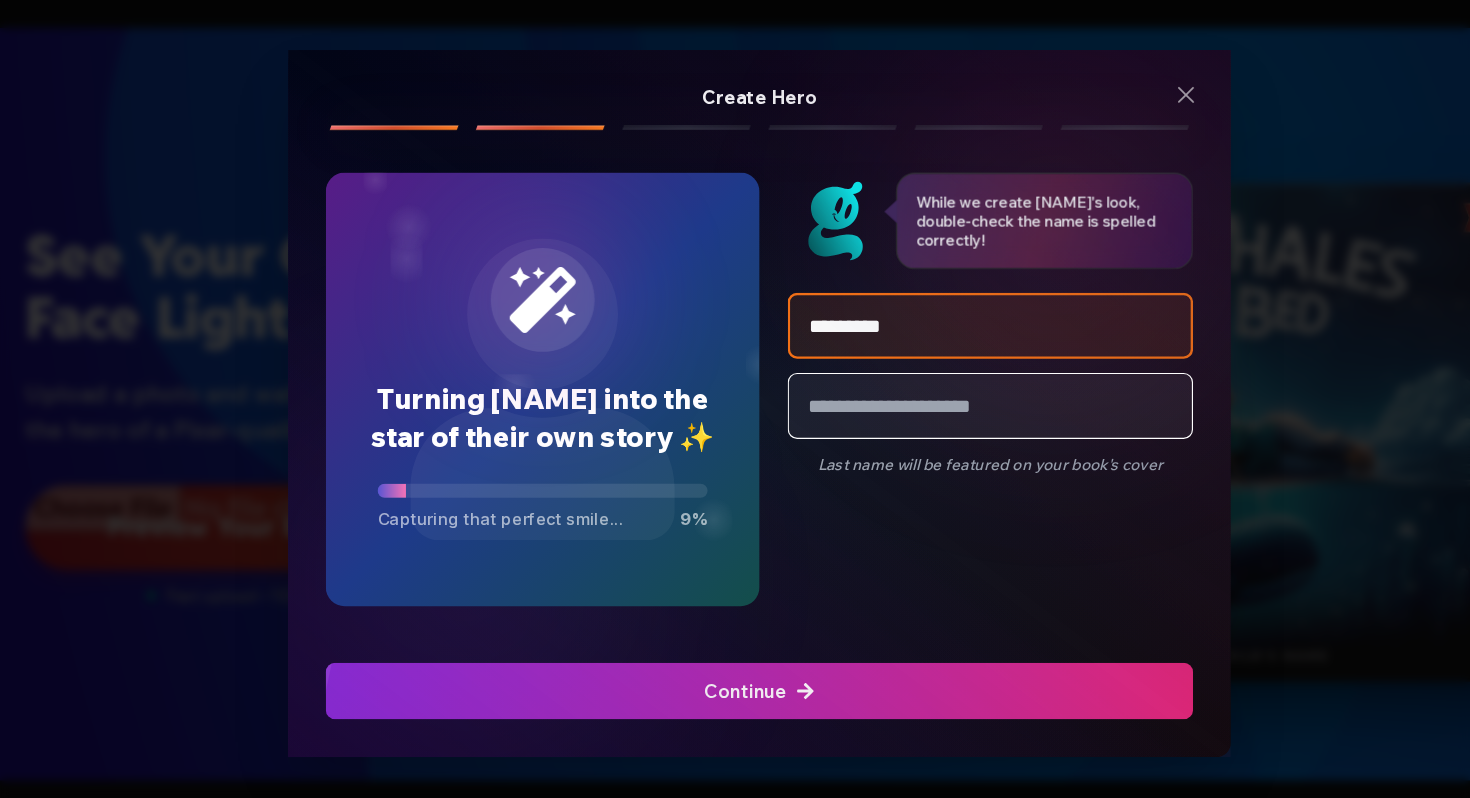 click at bounding box center [931, 401] 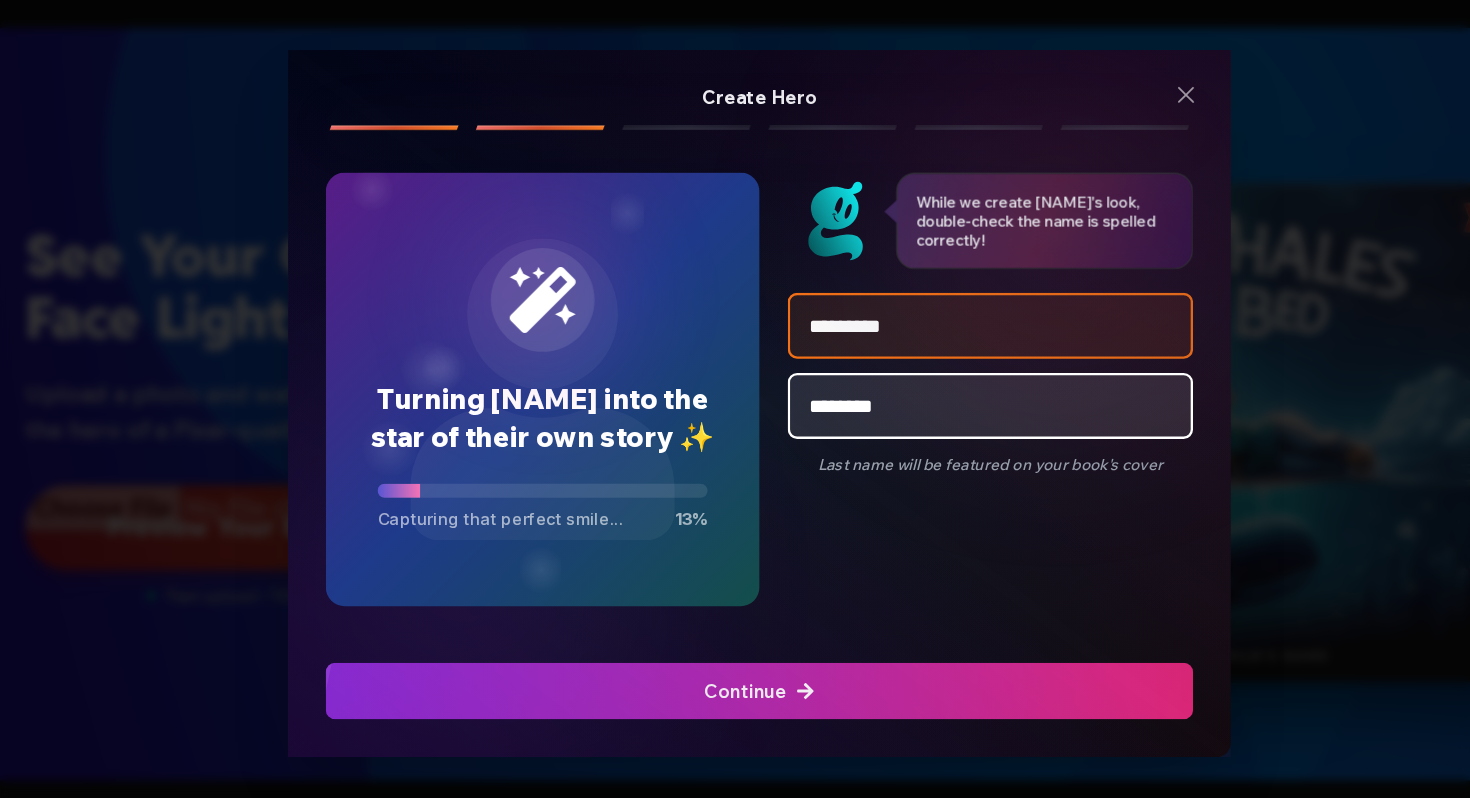 type on "********" 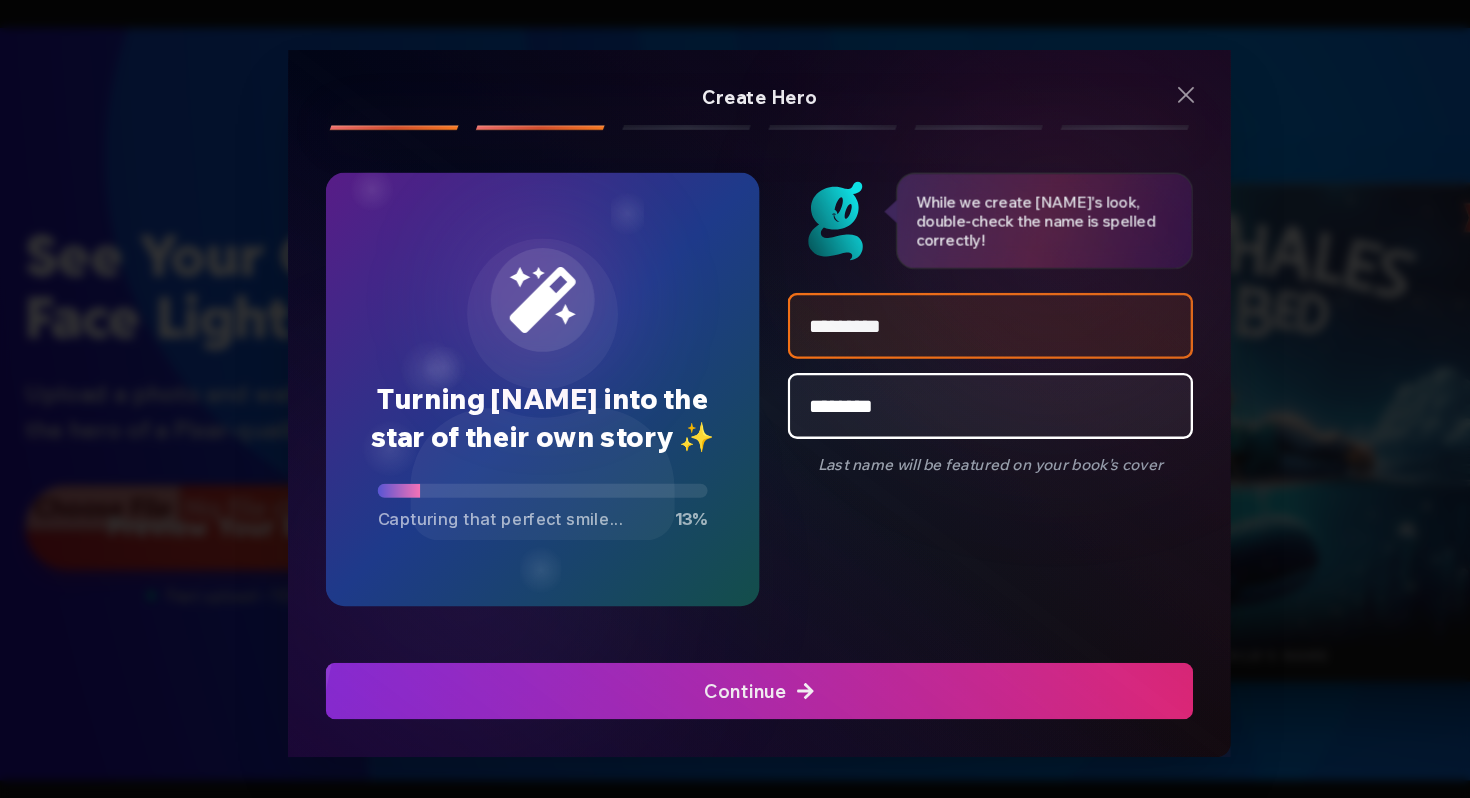 click at bounding box center (735, 643) 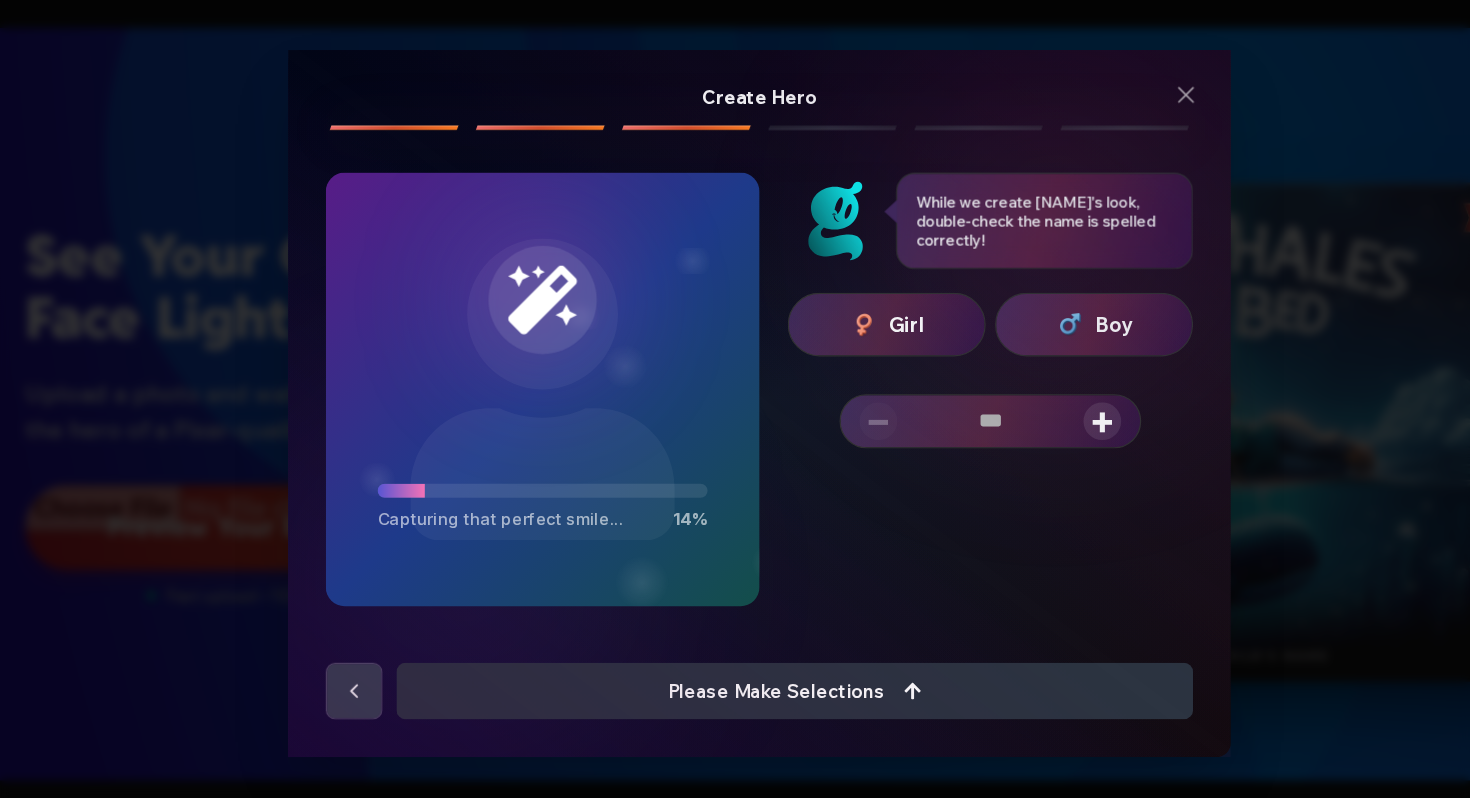 click on "Girl" at bounding box center (843, 332) 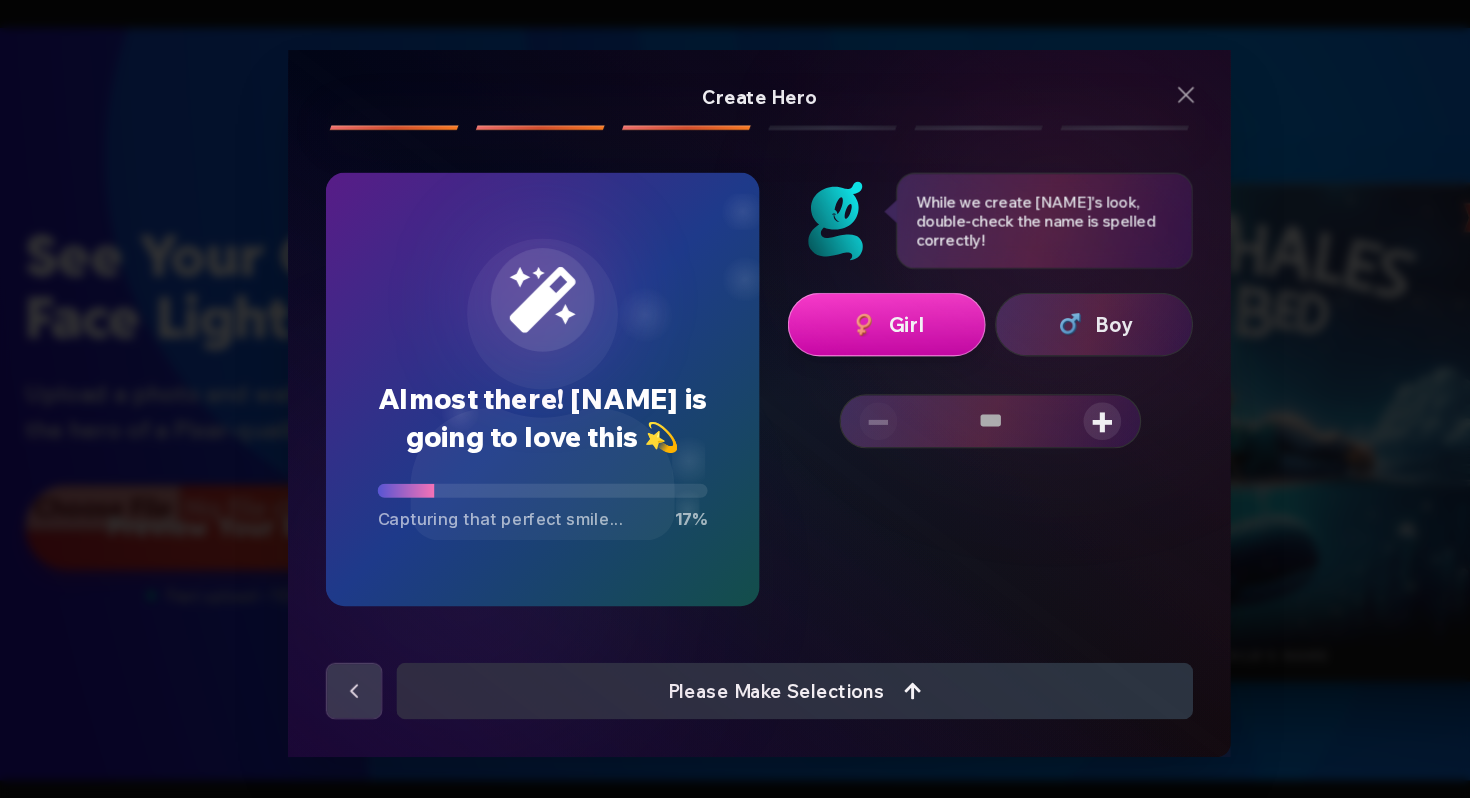 click on "+" at bounding box center (1026, 414) 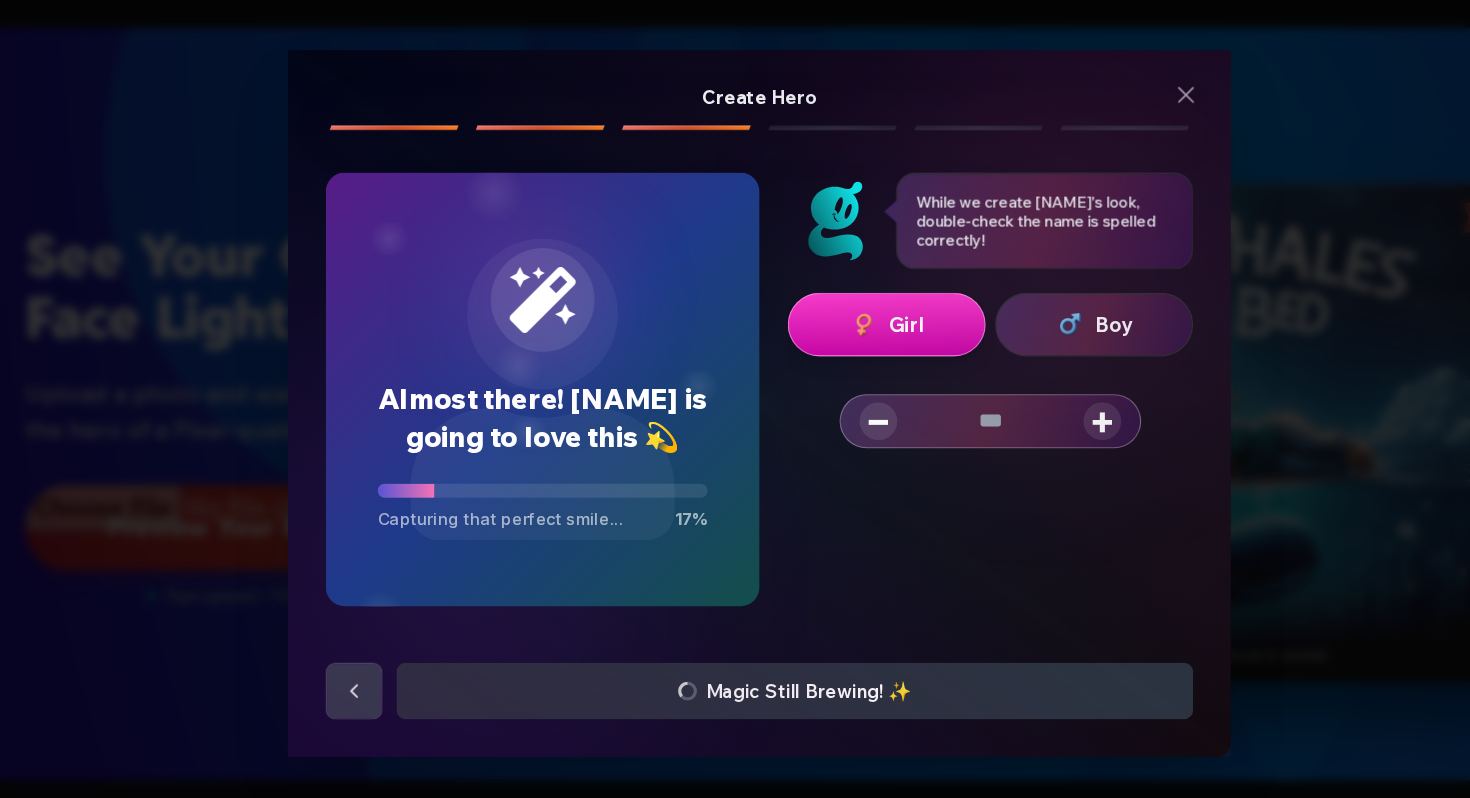 click on "+" at bounding box center (1026, 414) 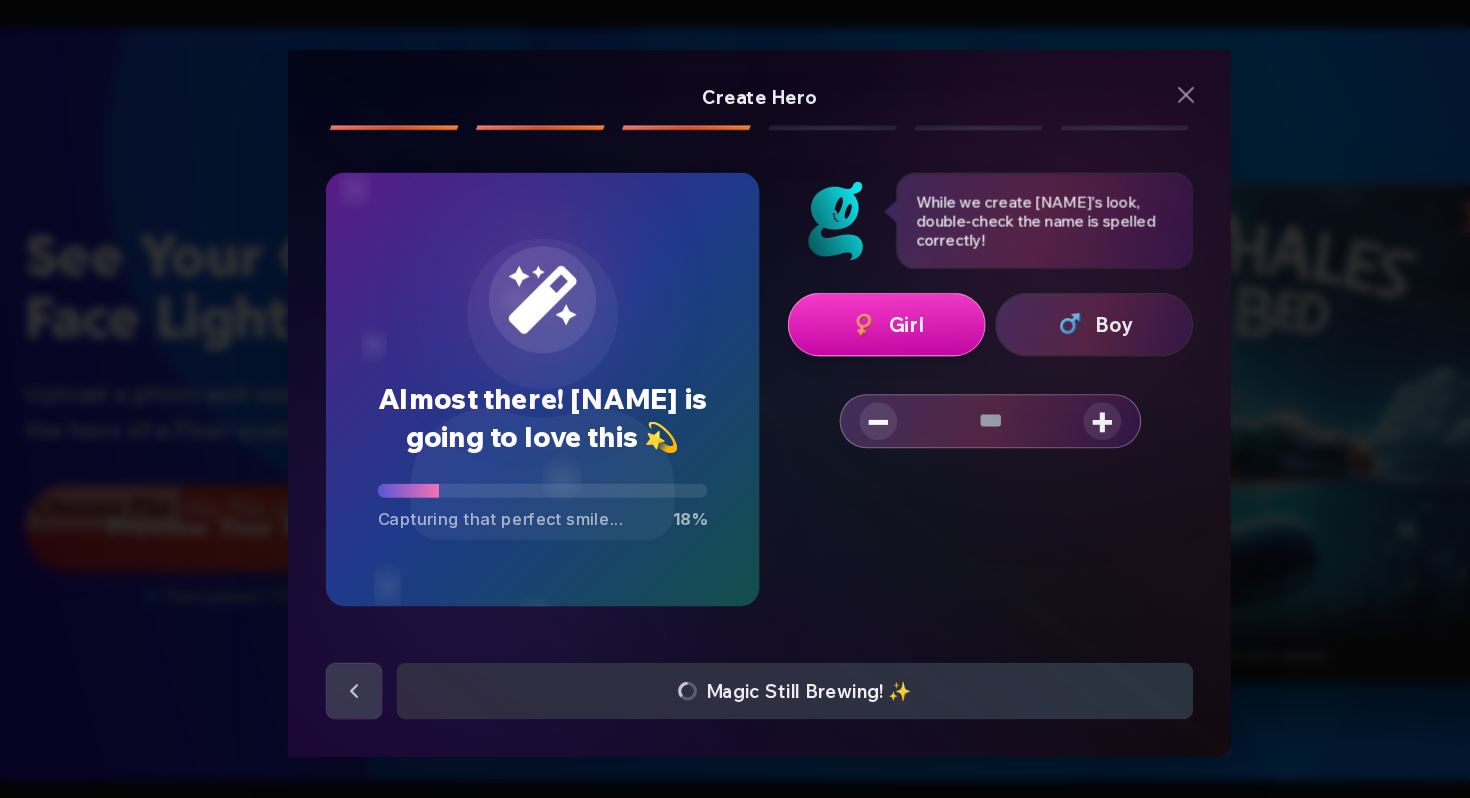 click on "+" at bounding box center (1026, 414) 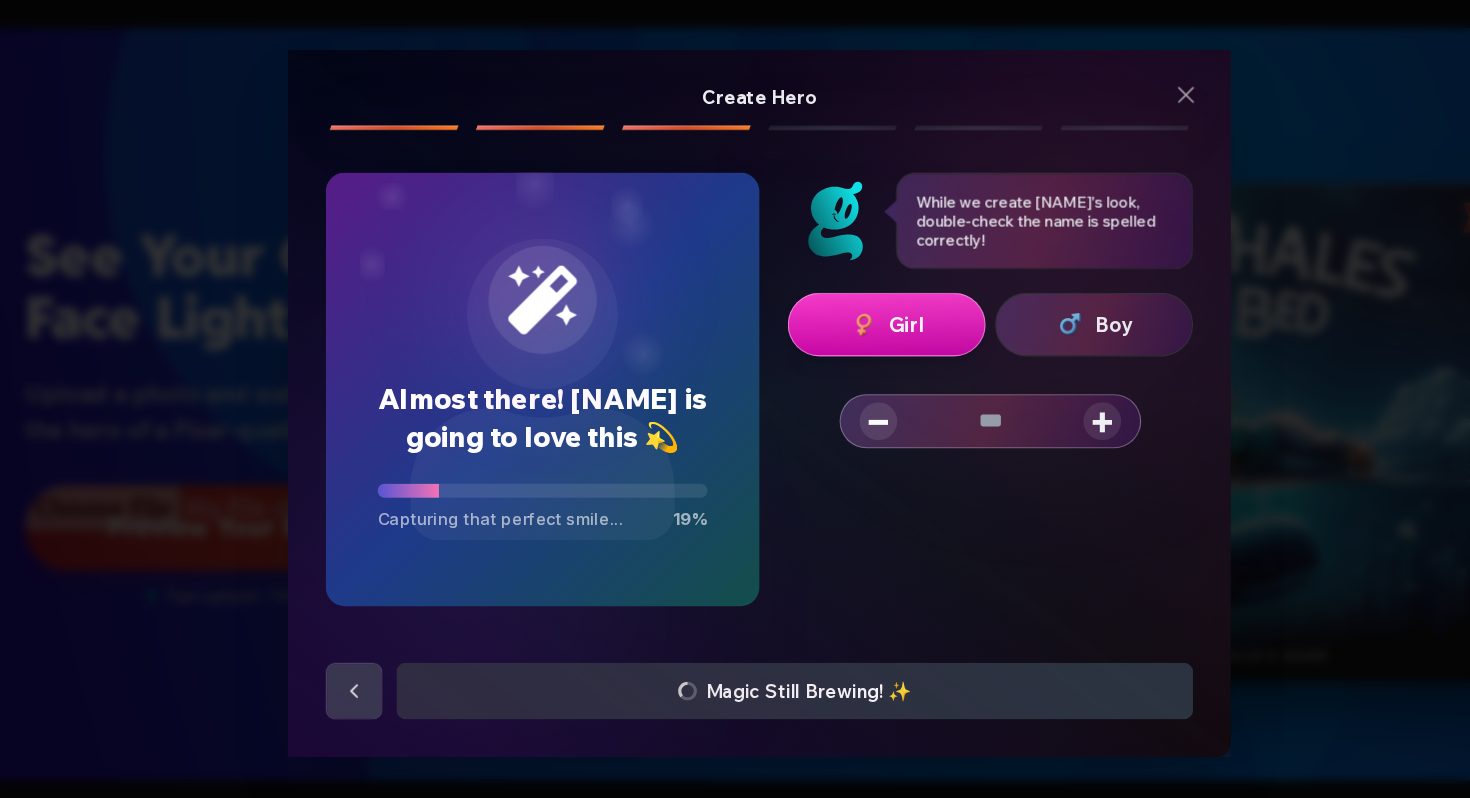 click on "+" at bounding box center (1026, 414) 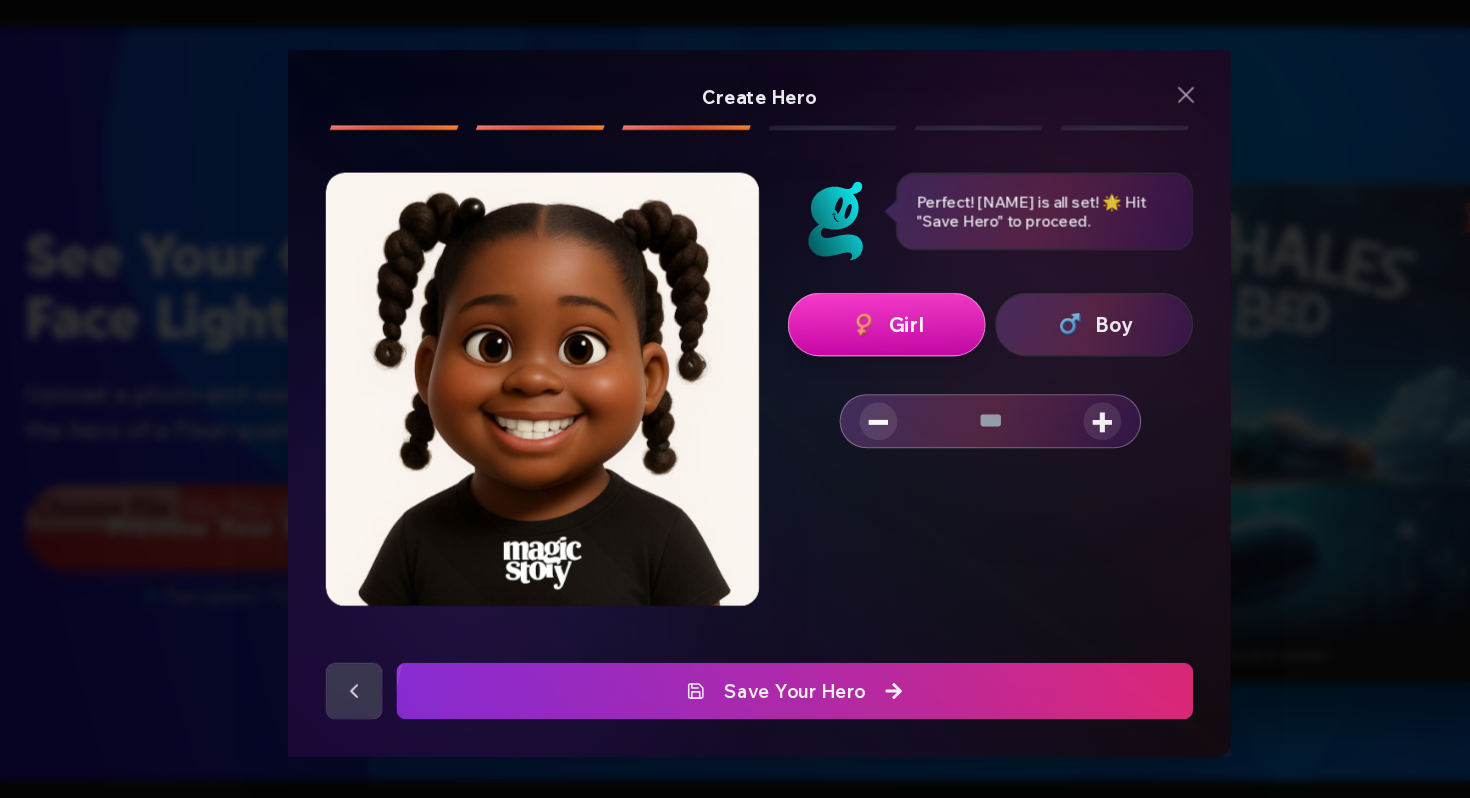 click on "Save Your Hero" at bounding box center [765, 643] 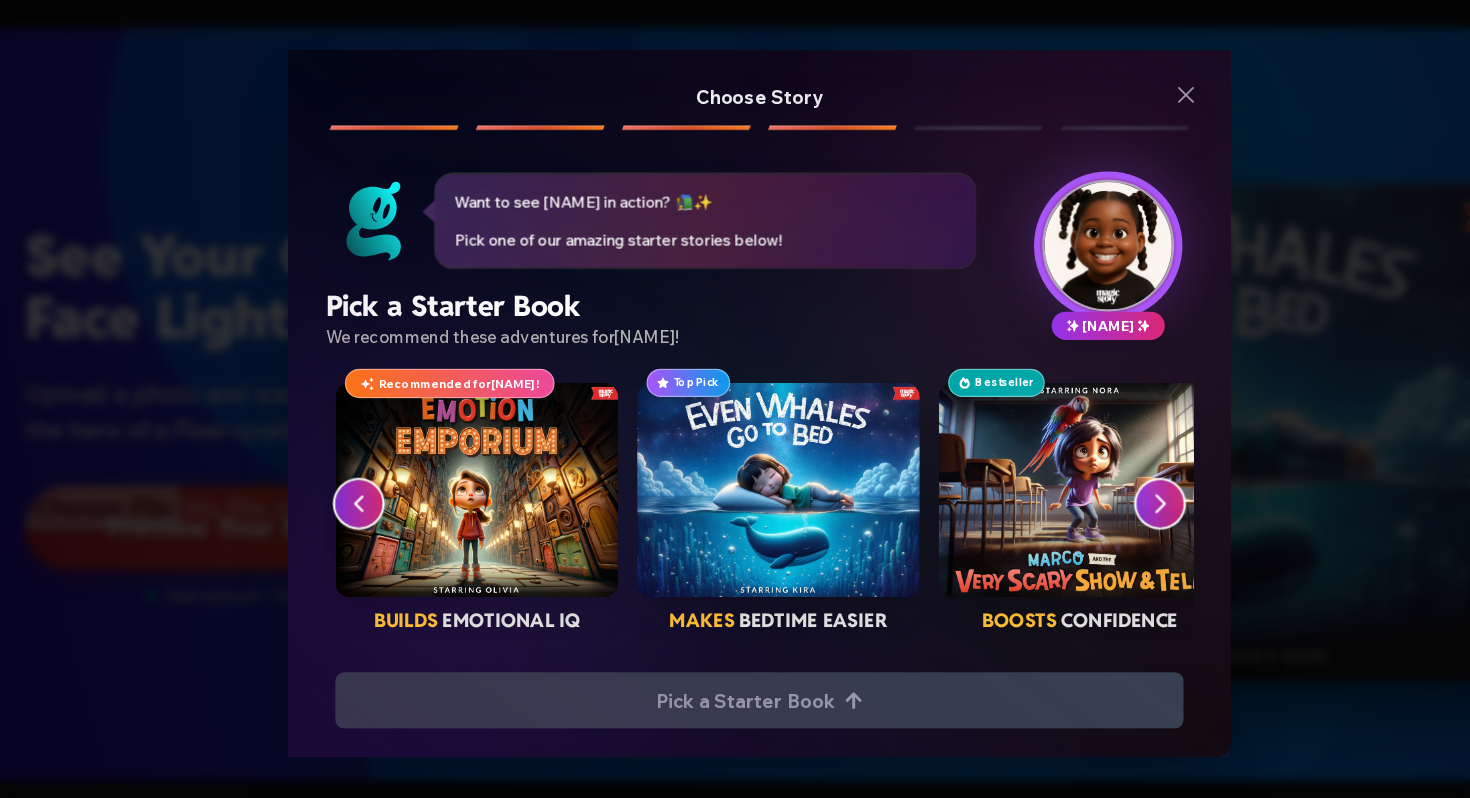 click at bounding box center [1007, 472] 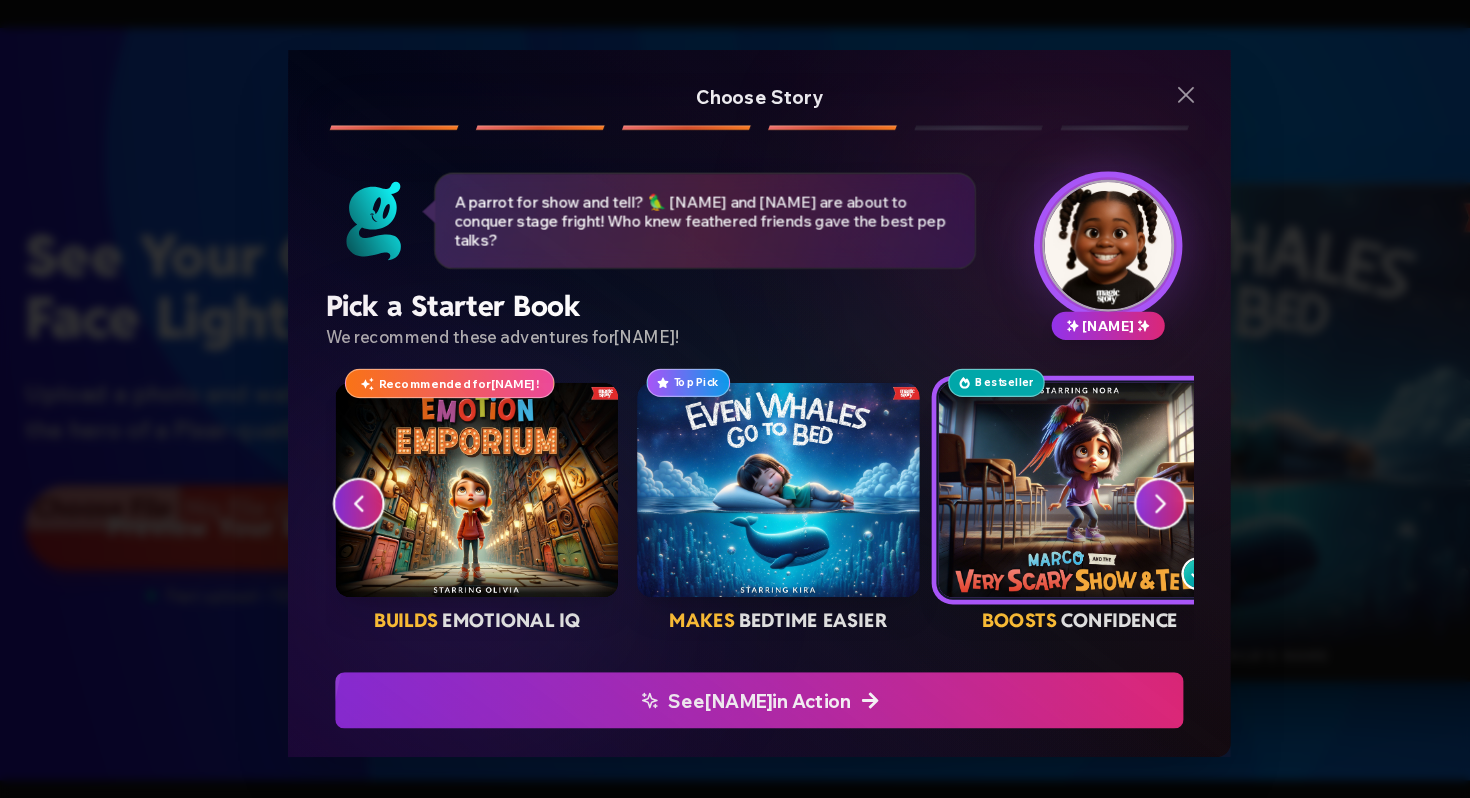 click on "See [NAME] in Action" at bounding box center [735, 651] 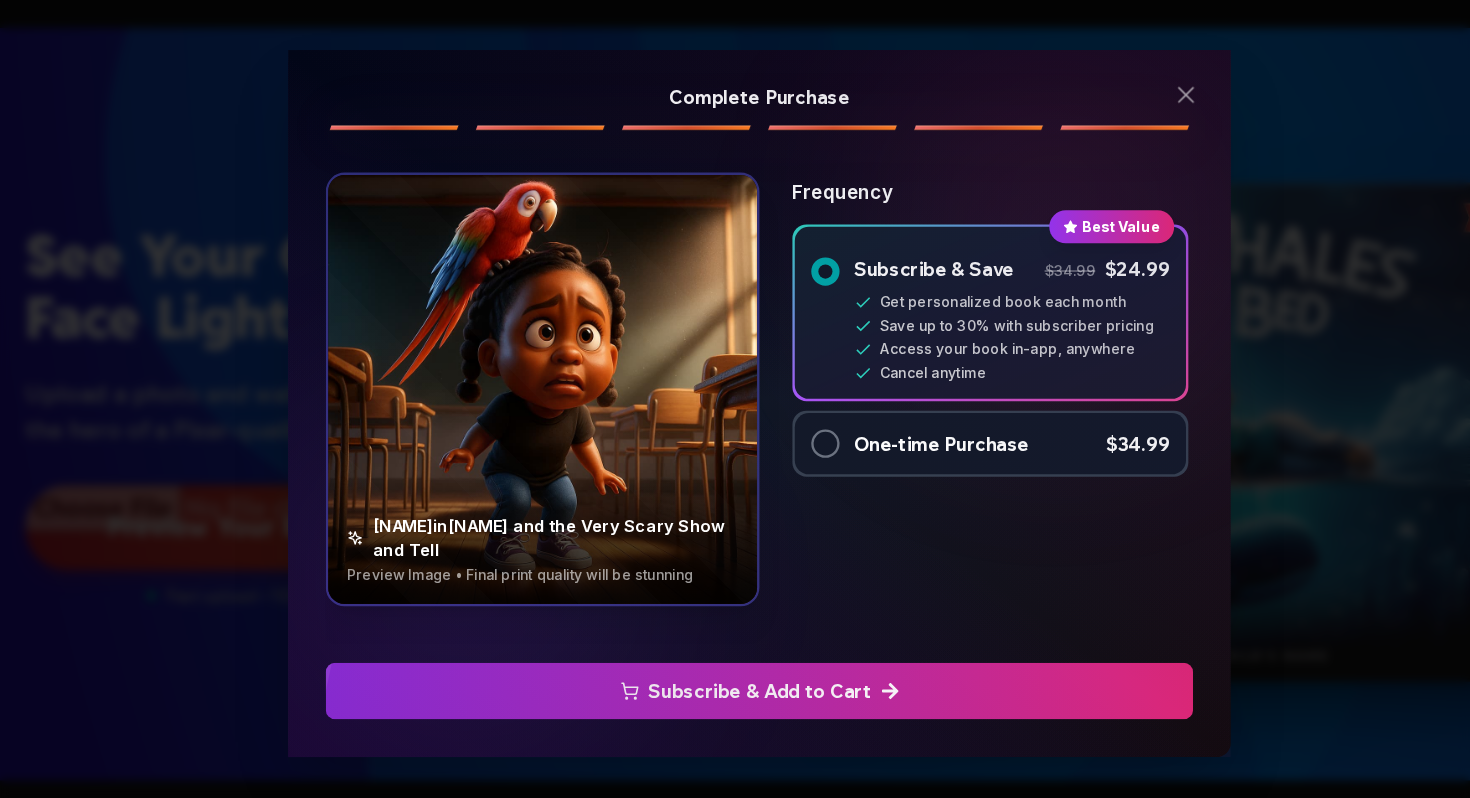 click on "One-time Purchase $34.99" at bounding box center (931, 433) 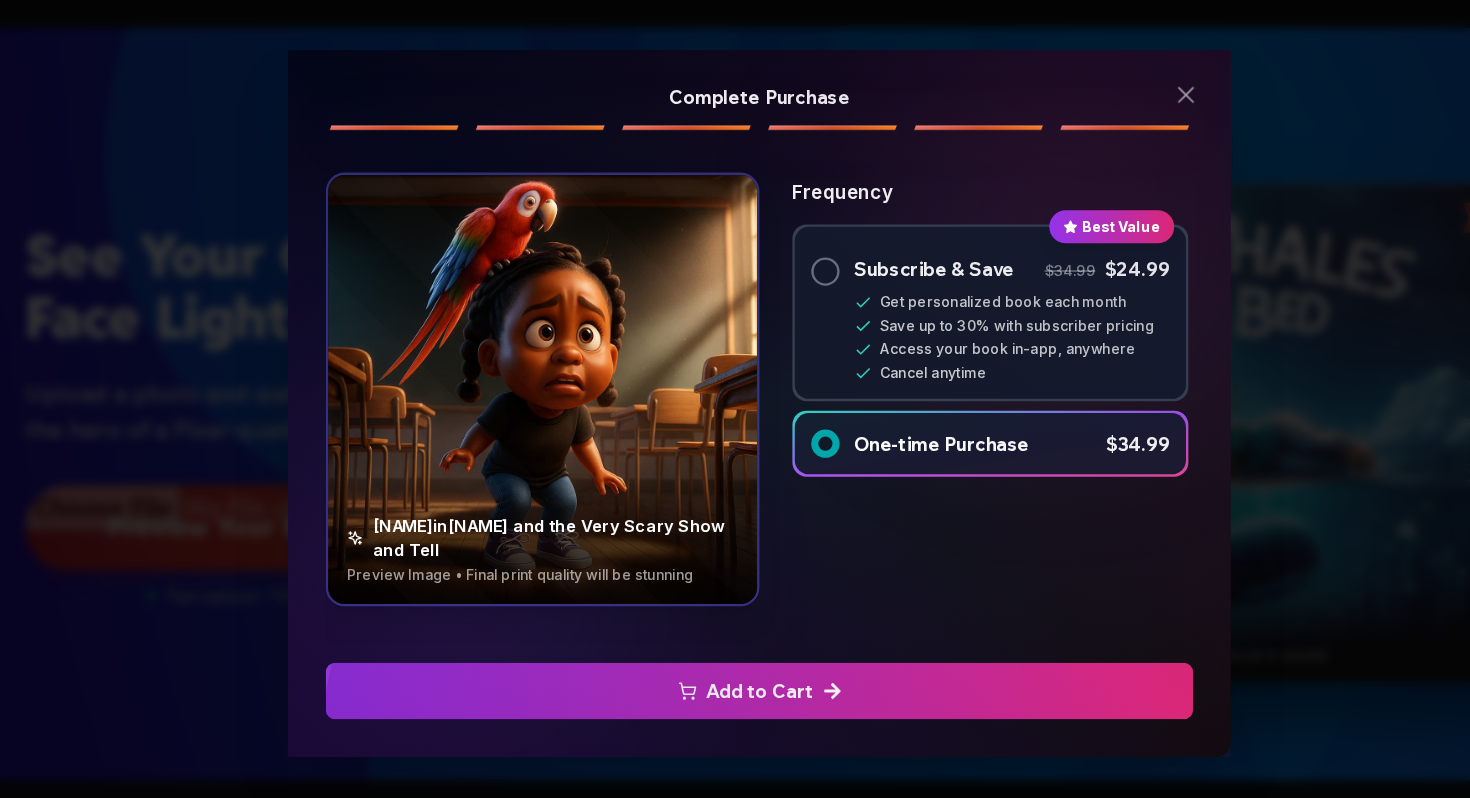 click on "Add to Cart" at bounding box center [735, 643] 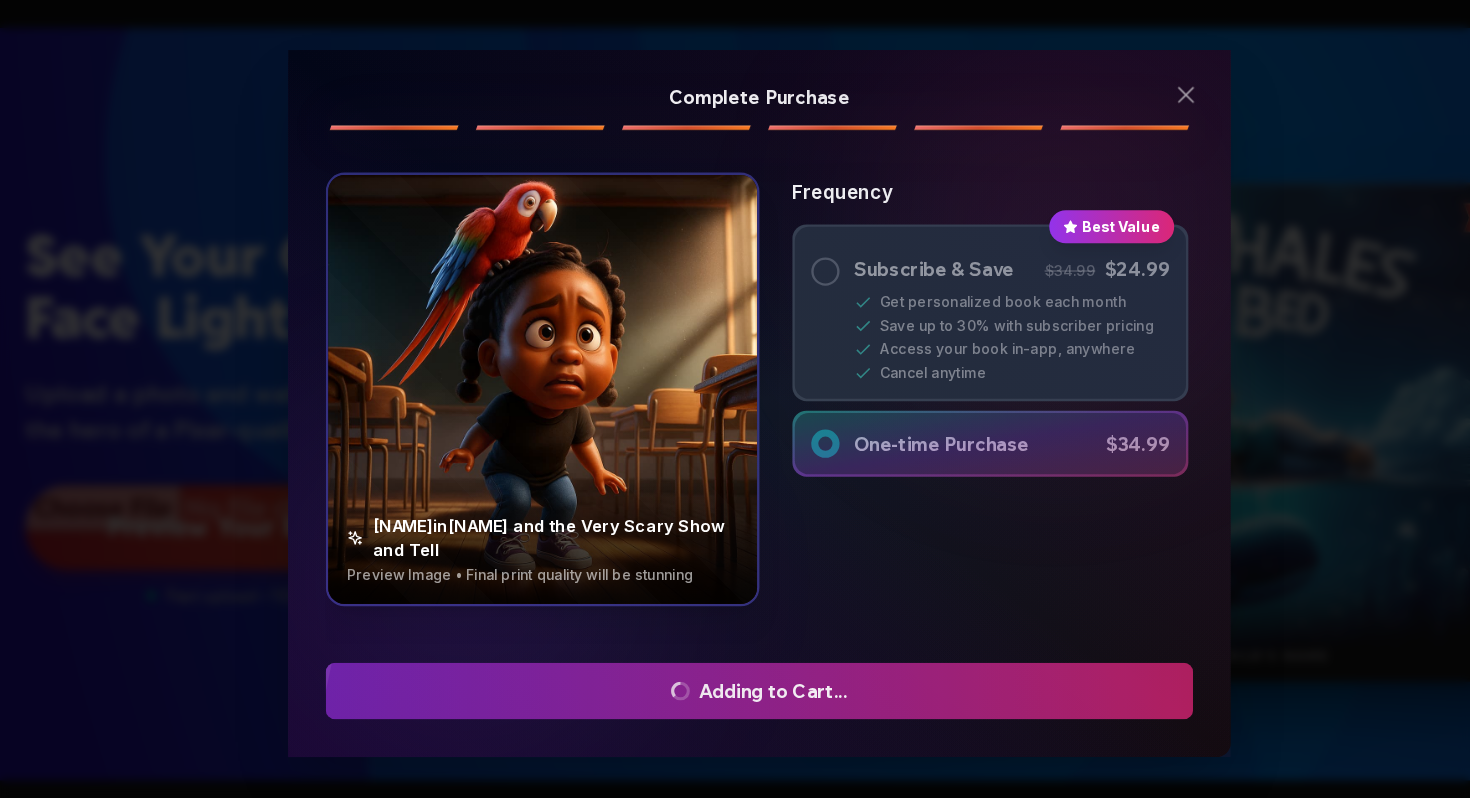 scroll, scrollTop: 0, scrollLeft: 0, axis: both 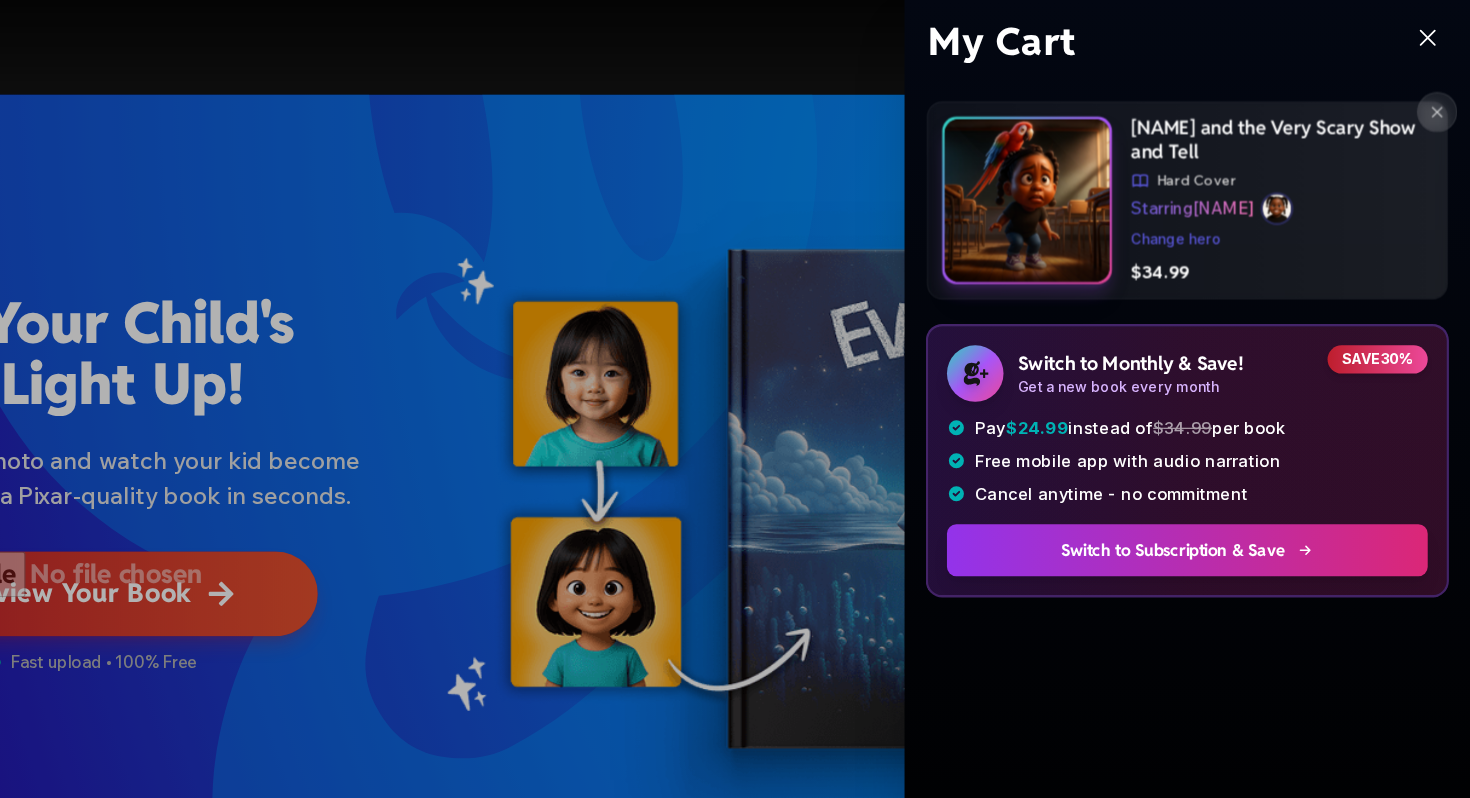 click on "Change hero" at bounding box center (1220, 203) 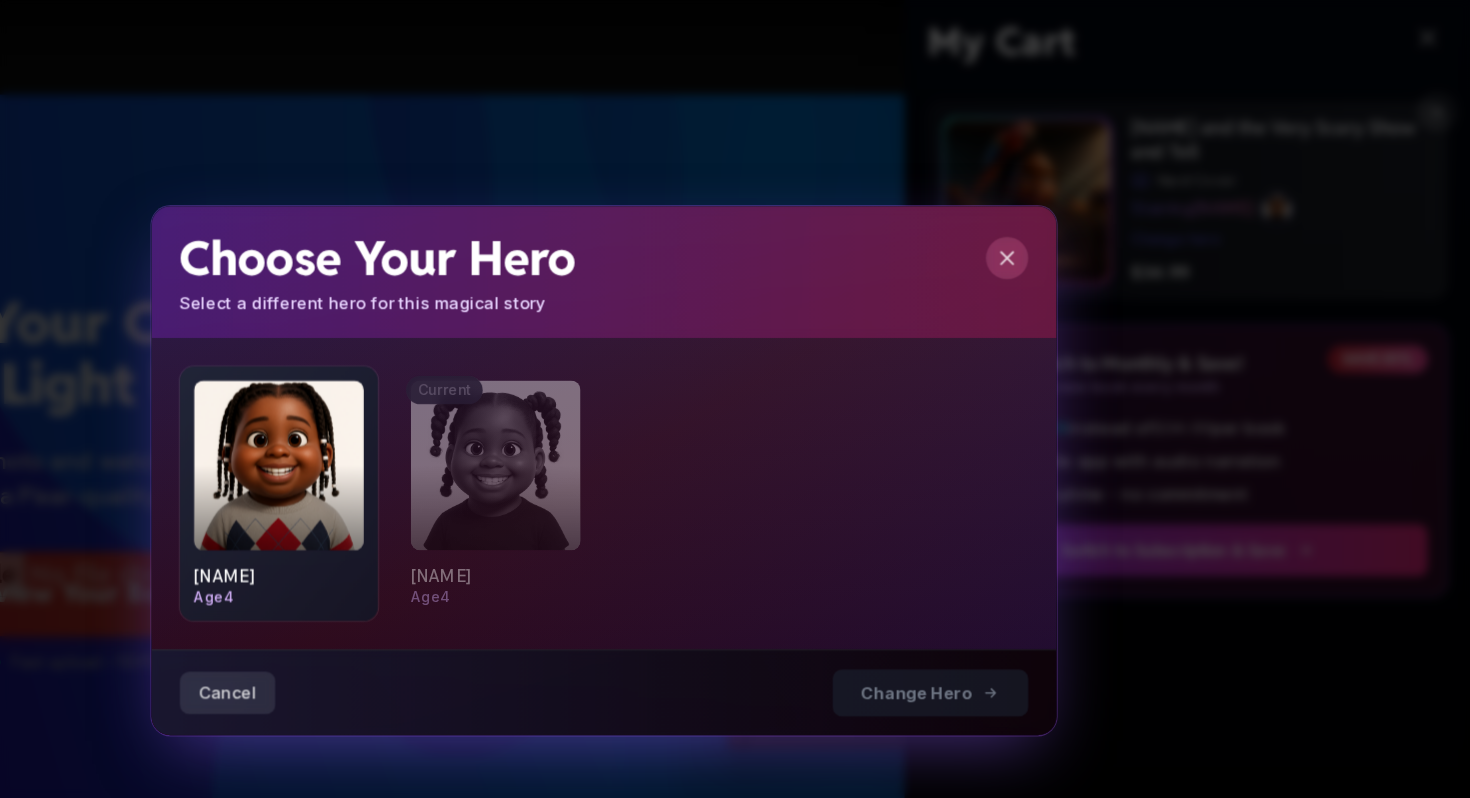 click 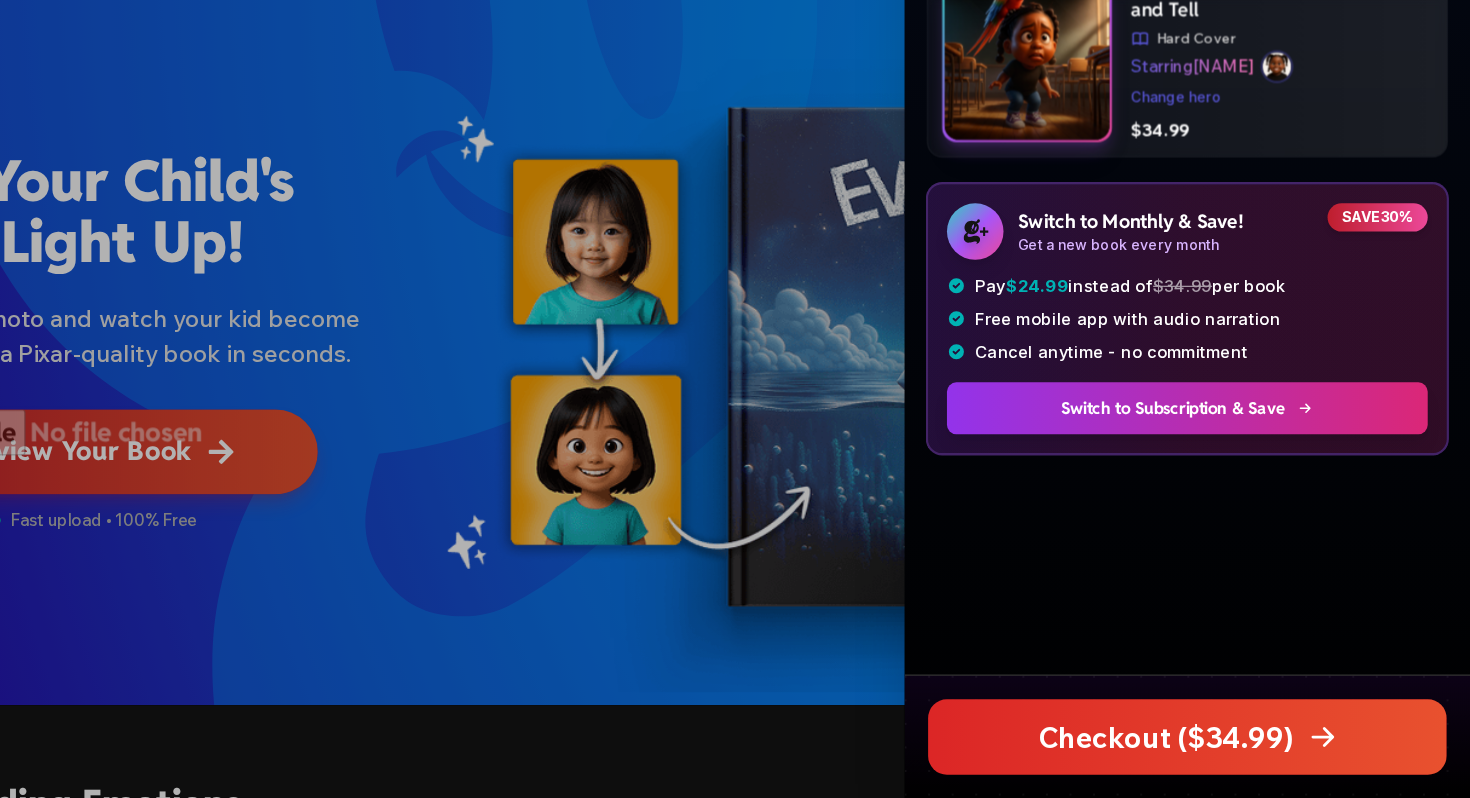 click on "Checkout ($ 34.99 )" at bounding box center [1230, 746] 